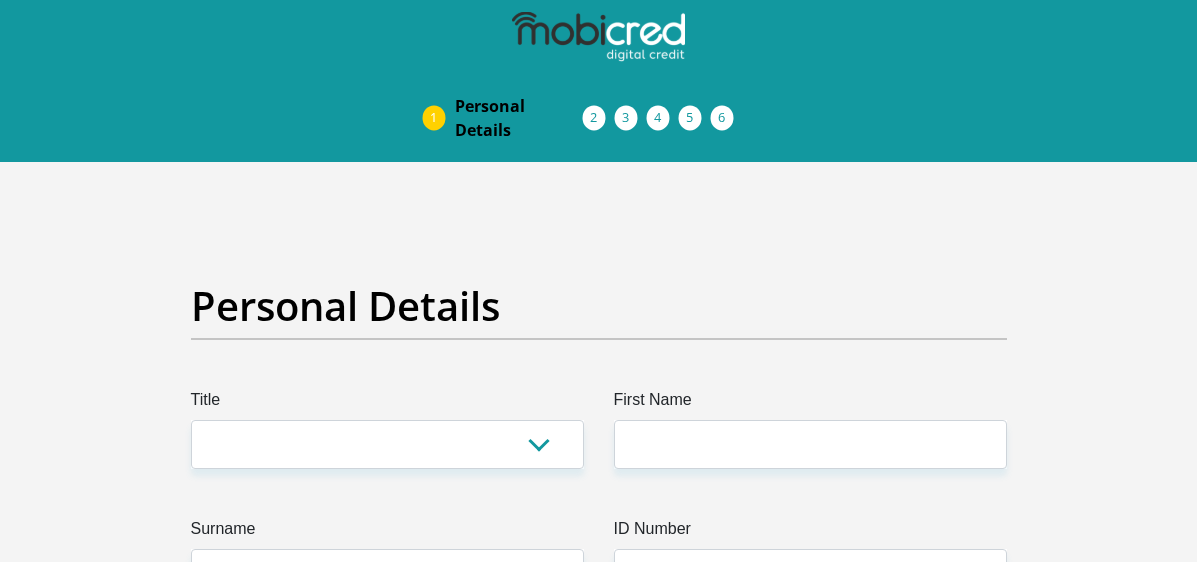scroll, scrollTop: 0, scrollLeft: 0, axis: both 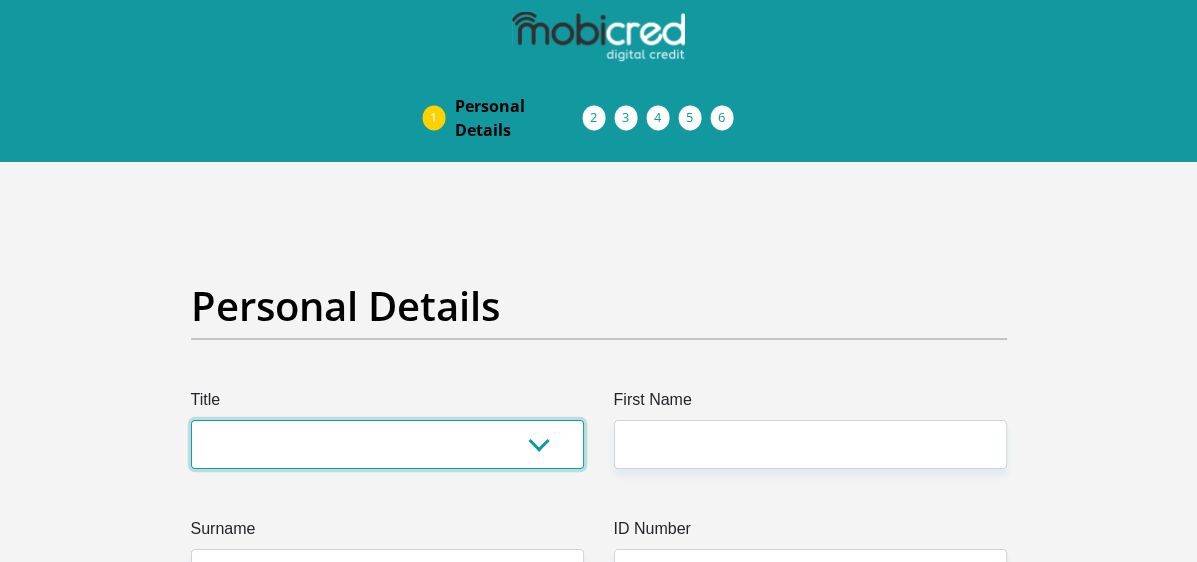 click on "Mr
Ms
Mrs
Dr
Other" at bounding box center [387, 444] 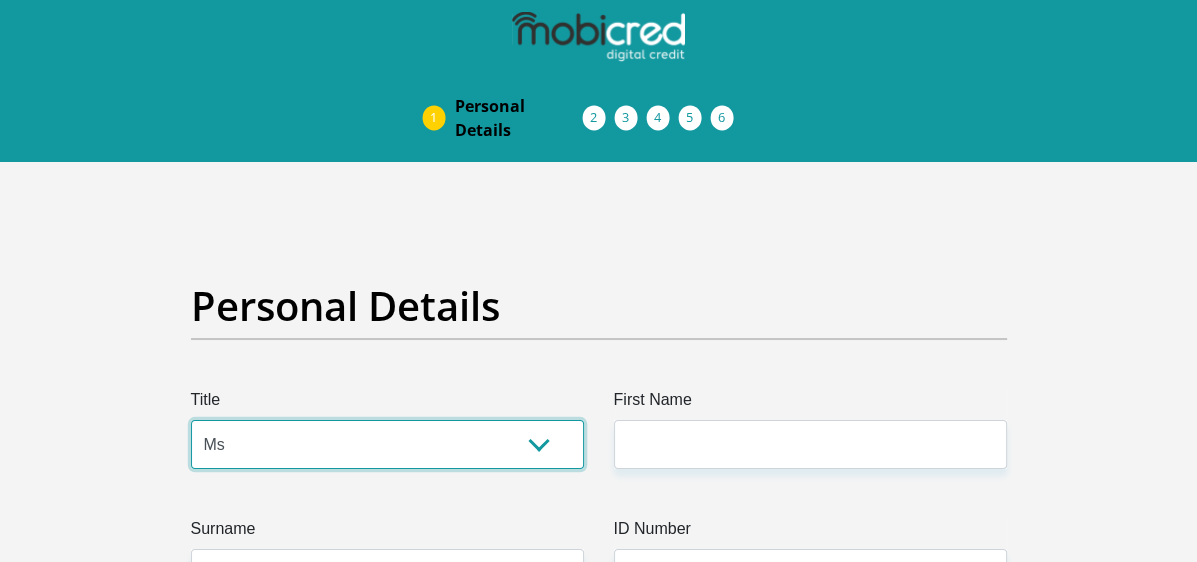 click on "Mr
Ms
Mrs
Dr
Other" at bounding box center [387, 444] 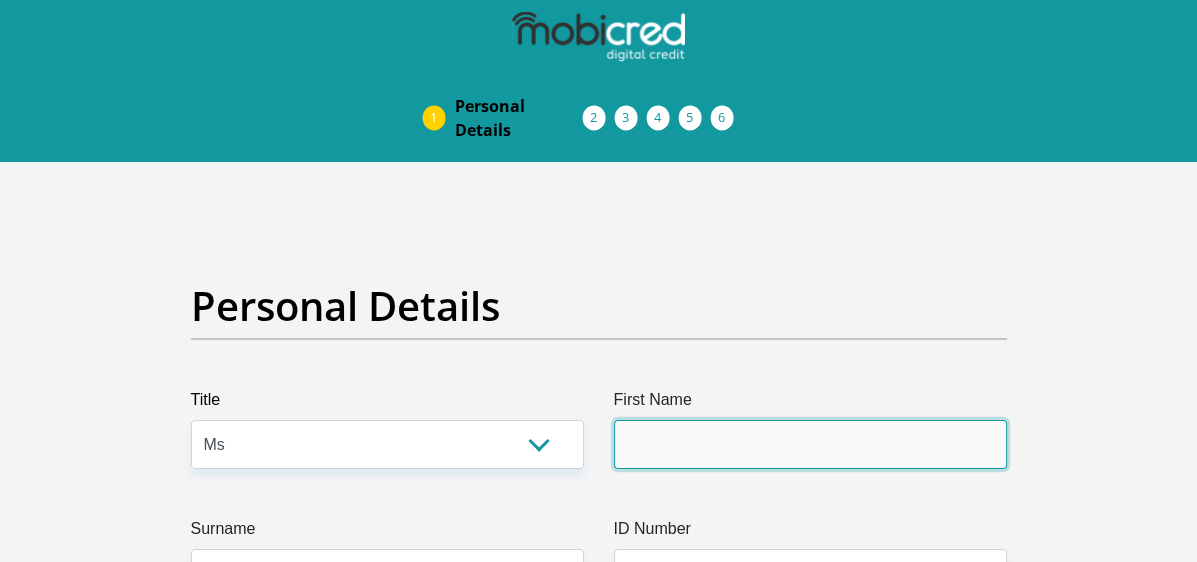 click on "First Name" at bounding box center [810, 444] 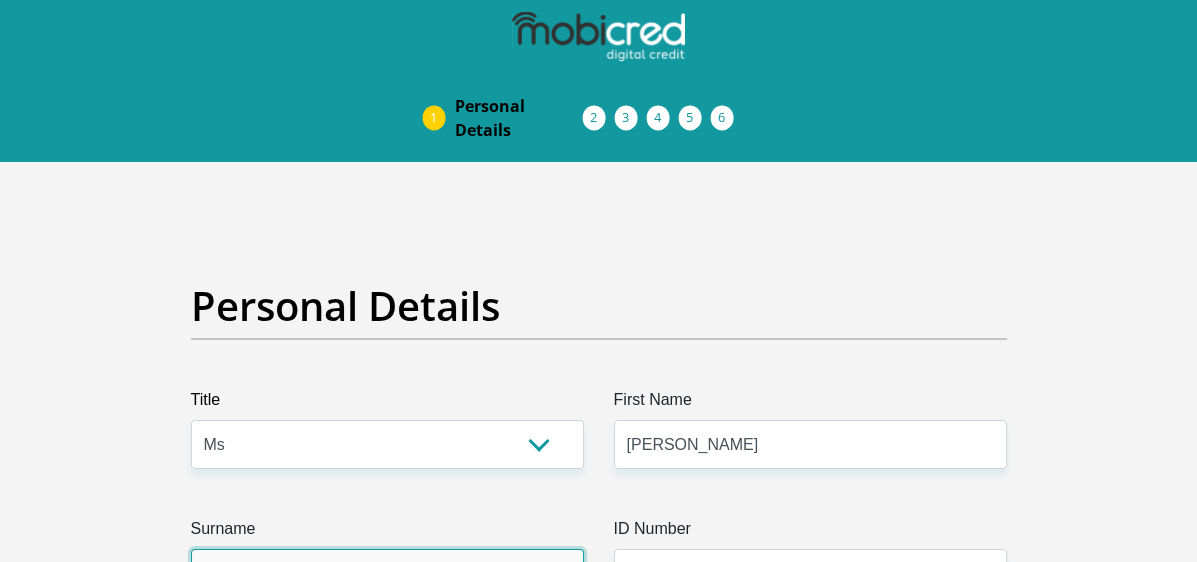 type on "Abrahams" 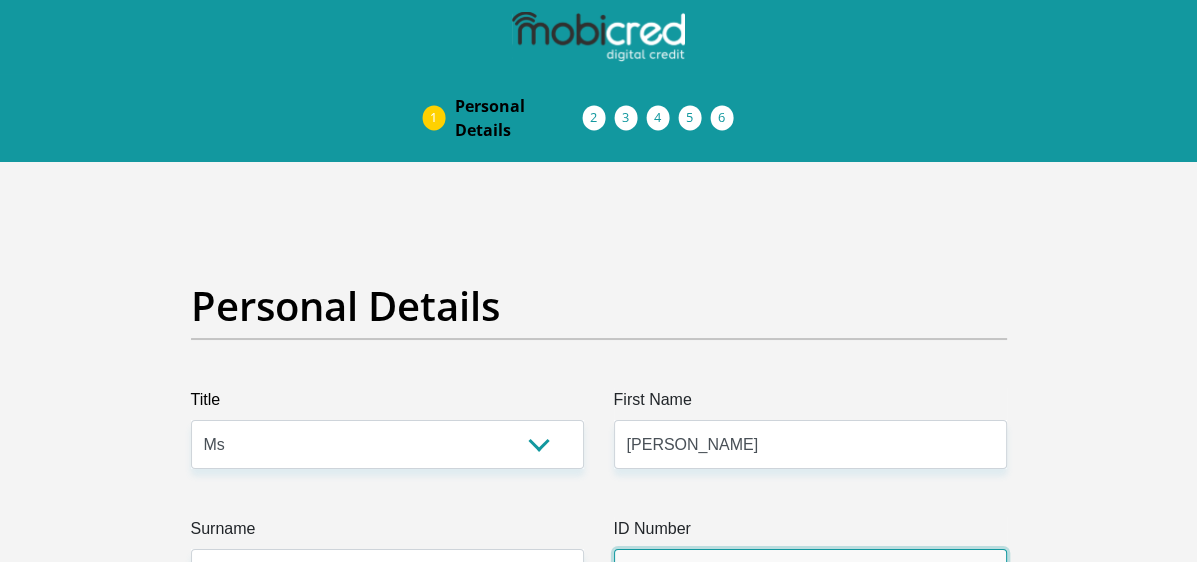 type on "0407220250085" 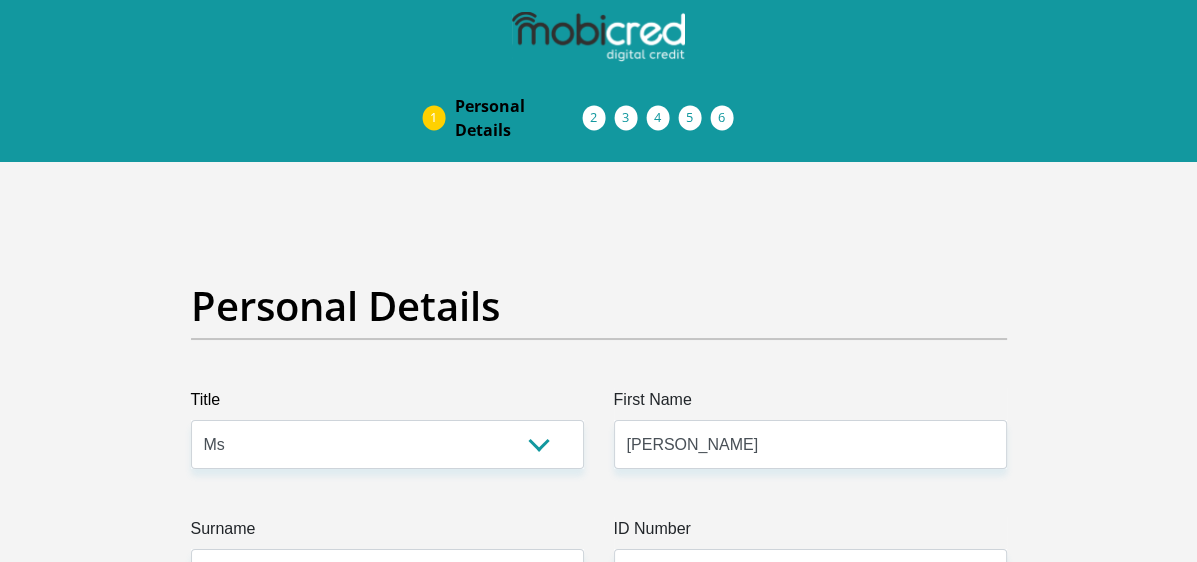 select on "2" 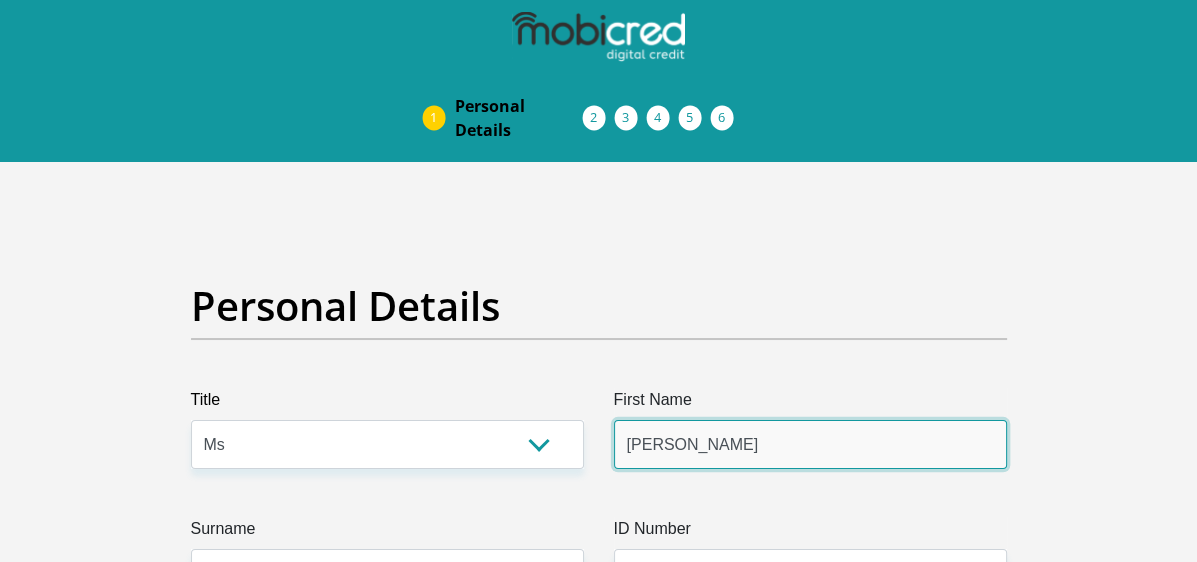 type 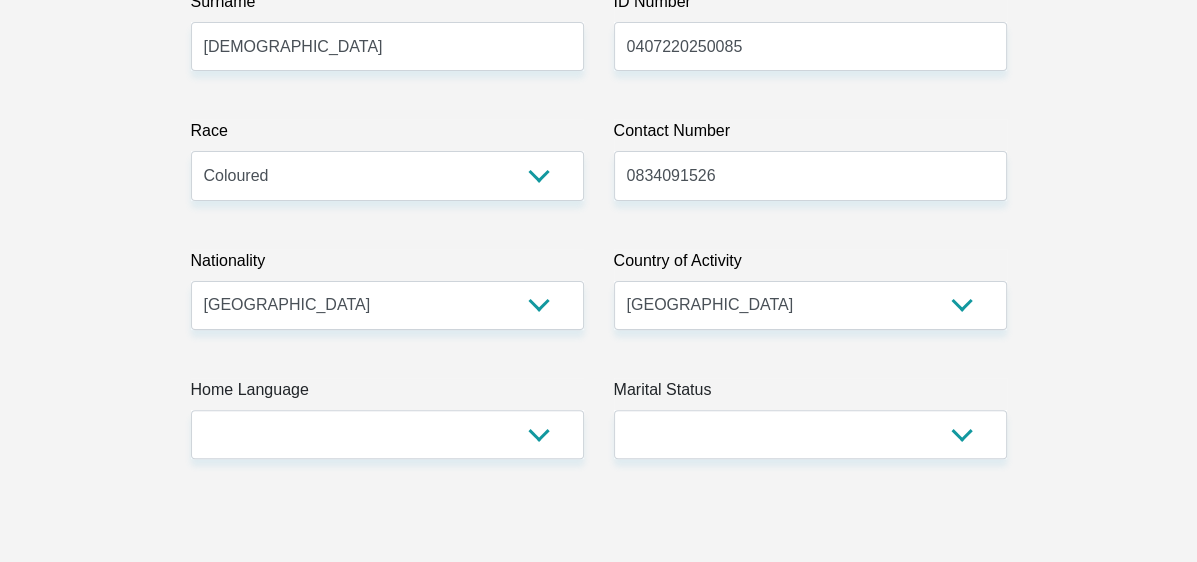 scroll, scrollTop: 509, scrollLeft: 0, axis: vertical 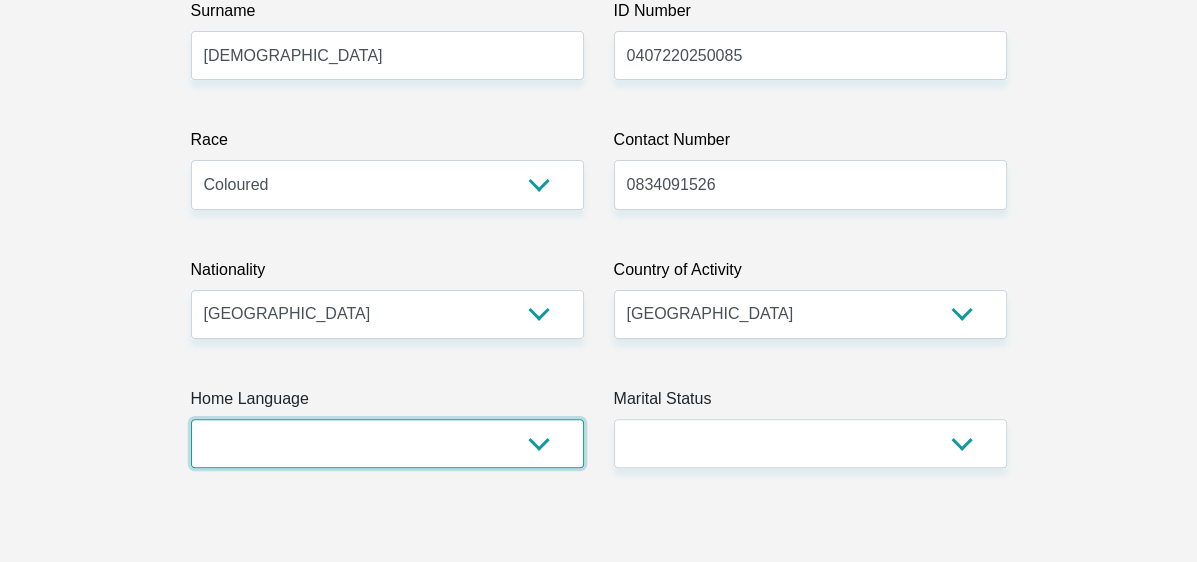 click on "Afrikaans
English
Sepedi
South Ndebele
Southern Sotho
Swati
Tsonga
Tswana
Venda
Xhosa
Zulu
Other" at bounding box center (387, 443) 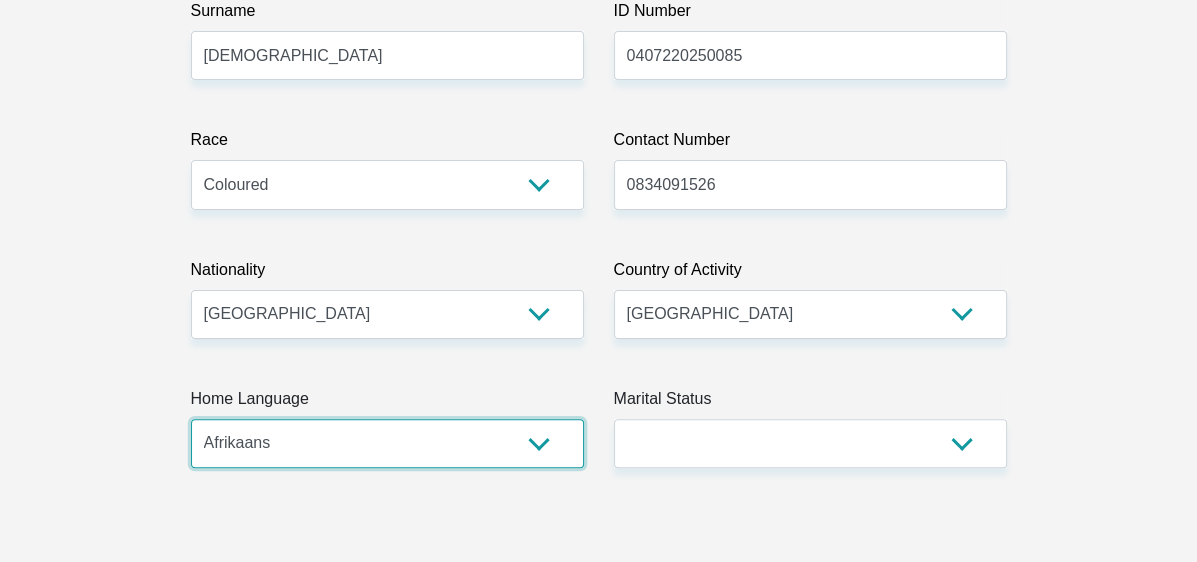 click on "Afrikaans
English
Sepedi
South Ndebele
Southern Sotho
Swati
Tsonga
Tswana
Venda
Xhosa
Zulu
Other" at bounding box center [387, 443] 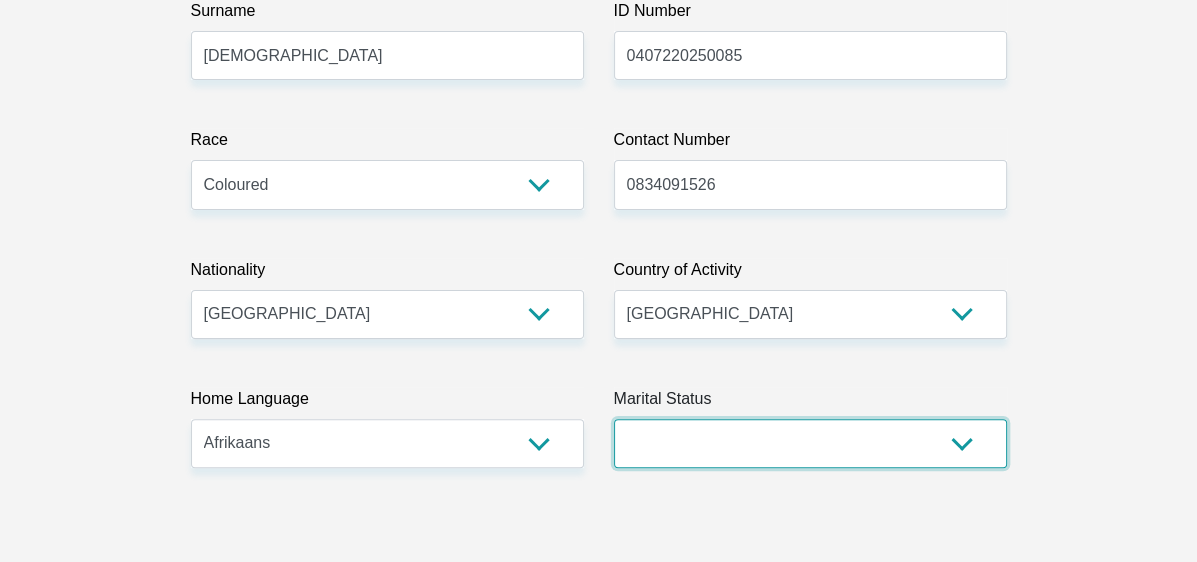 click on "Married ANC
Single
Divorced
Widowed
Married COP or Customary Law" at bounding box center [810, 443] 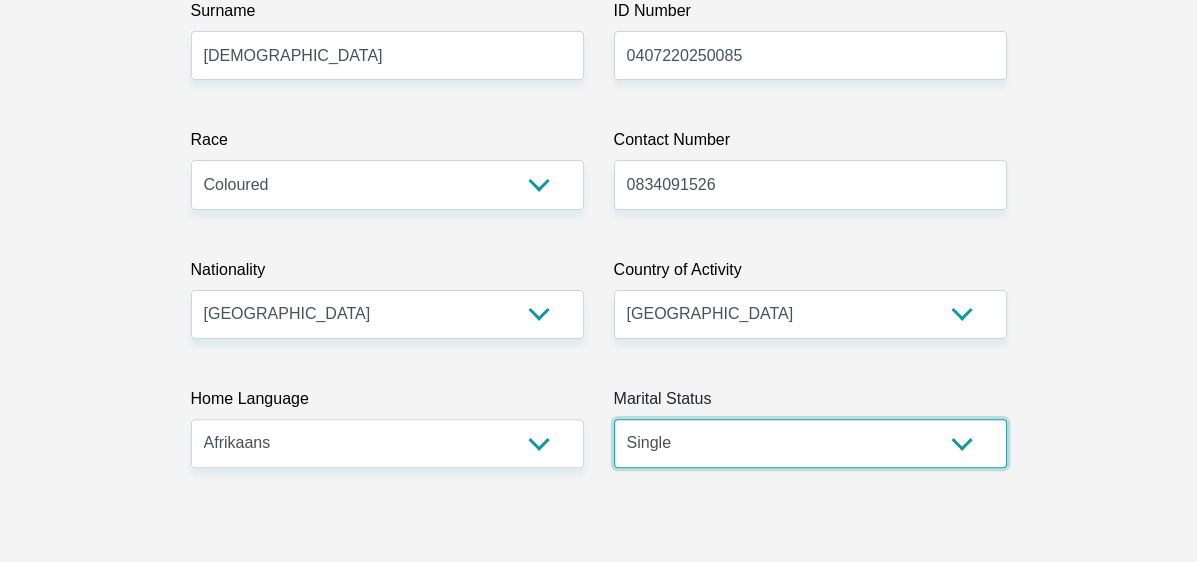 click on "Married ANC
Single
Divorced
Widowed
Married COP or Customary Law" at bounding box center (810, 443) 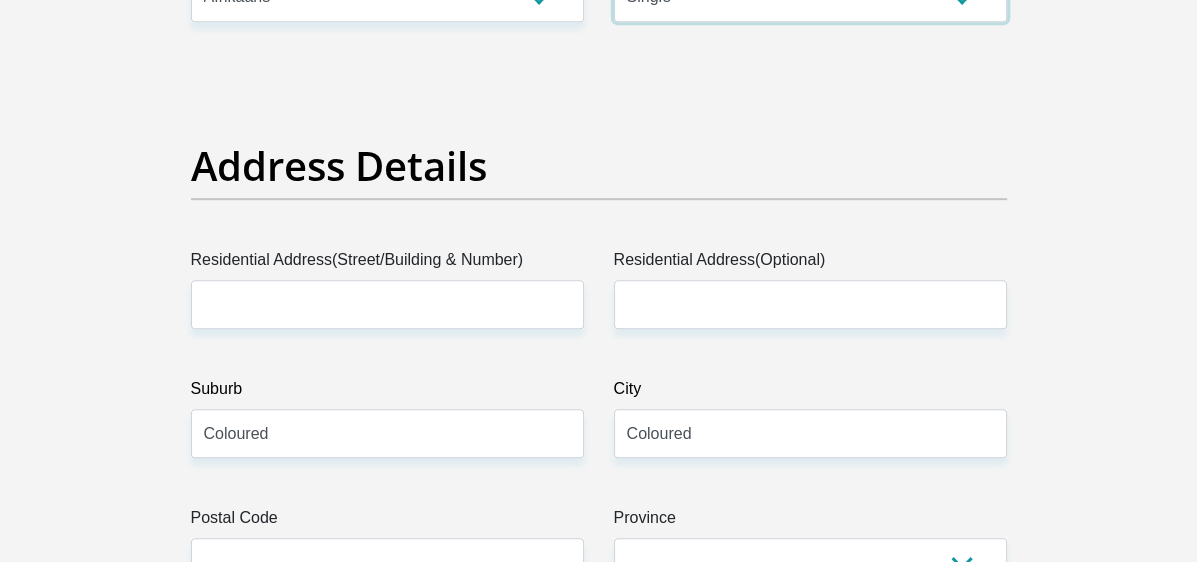 scroll, scrollTop: 946, scrollLeft: 0, axis: vertical 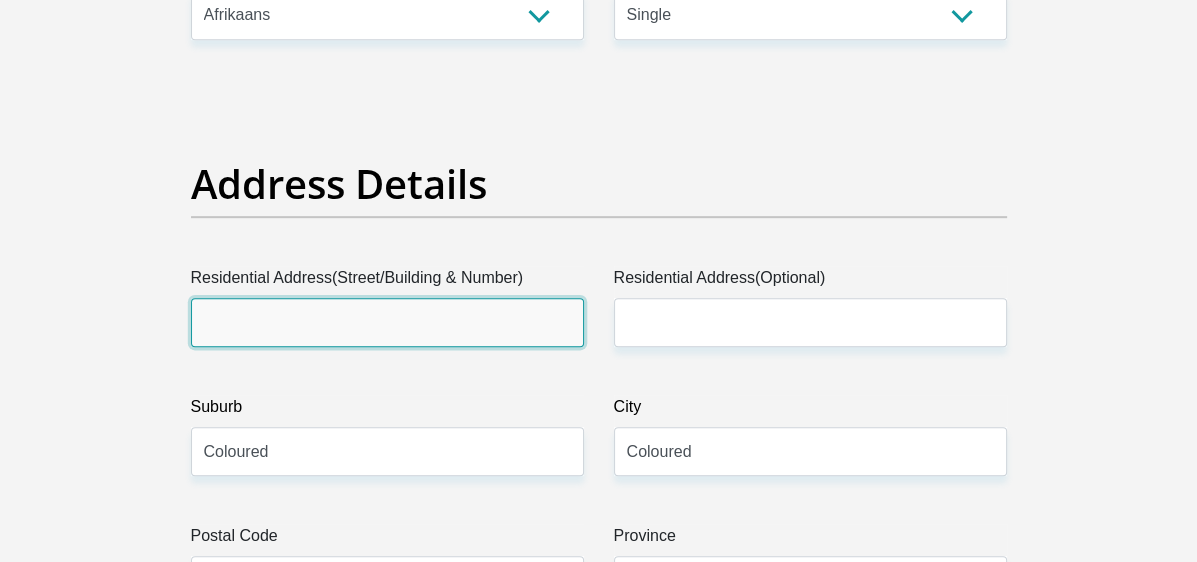 click on "Residential Address(Street/Building & Number)" at bounding box center (387, 322) 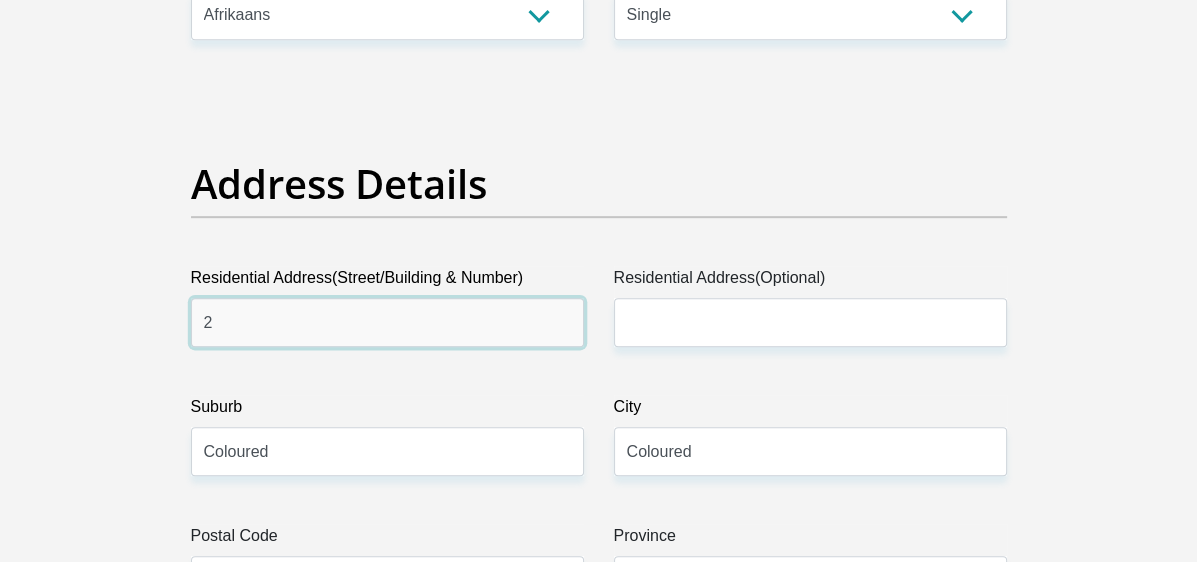 type on "2" 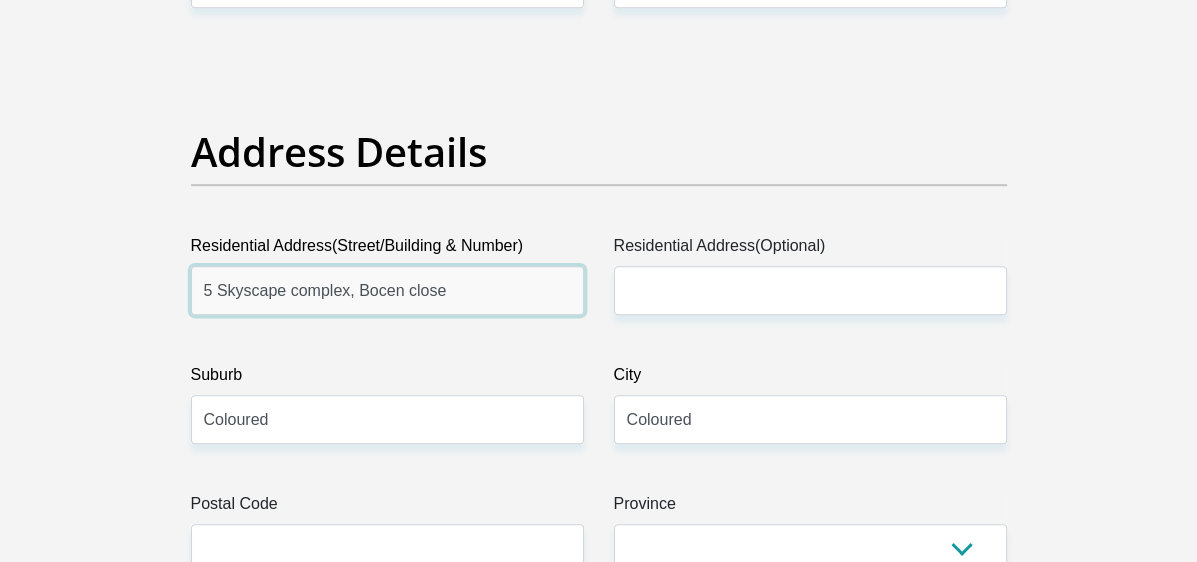 scroll, scrollTop: 969, scrollLeft: 0, axis: vertical 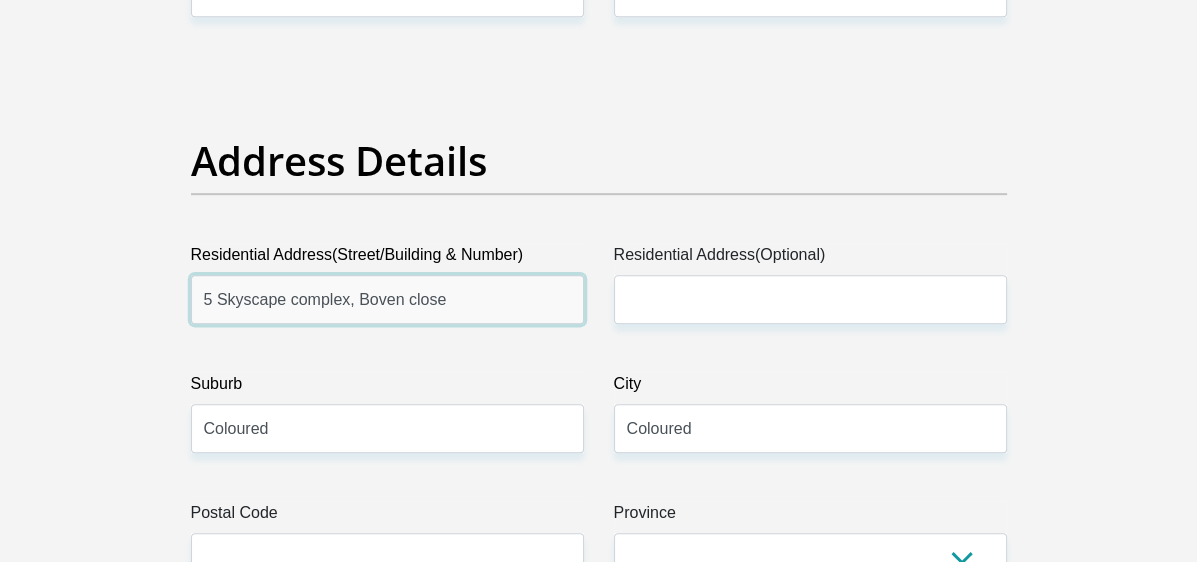 type on "5 Skyscape complex, Boven close" 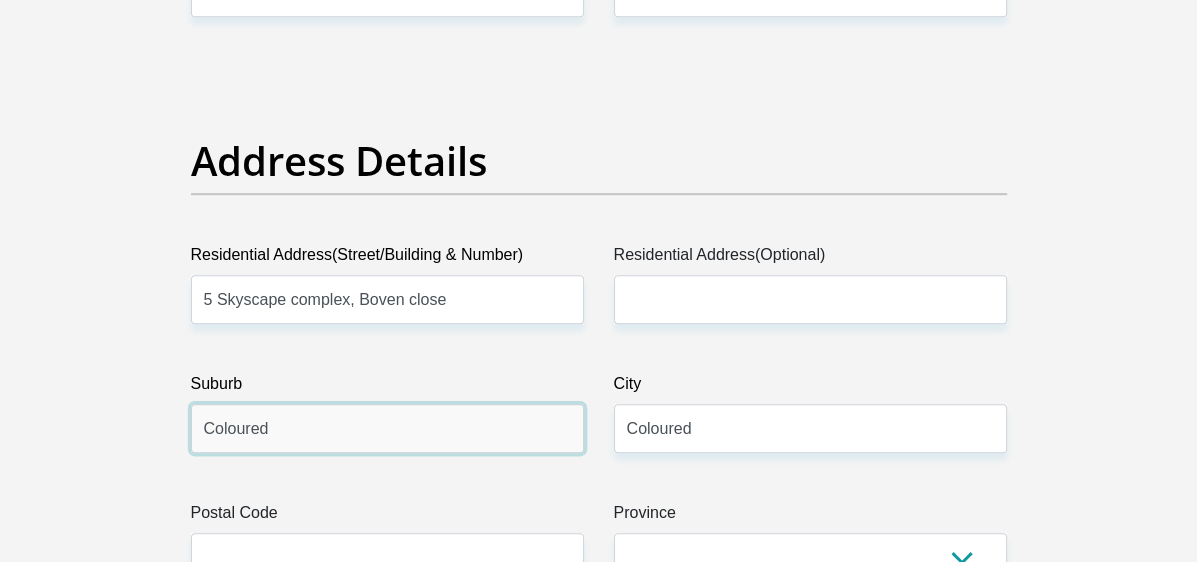 click on "Coloured" at bounding box center (387, 428) 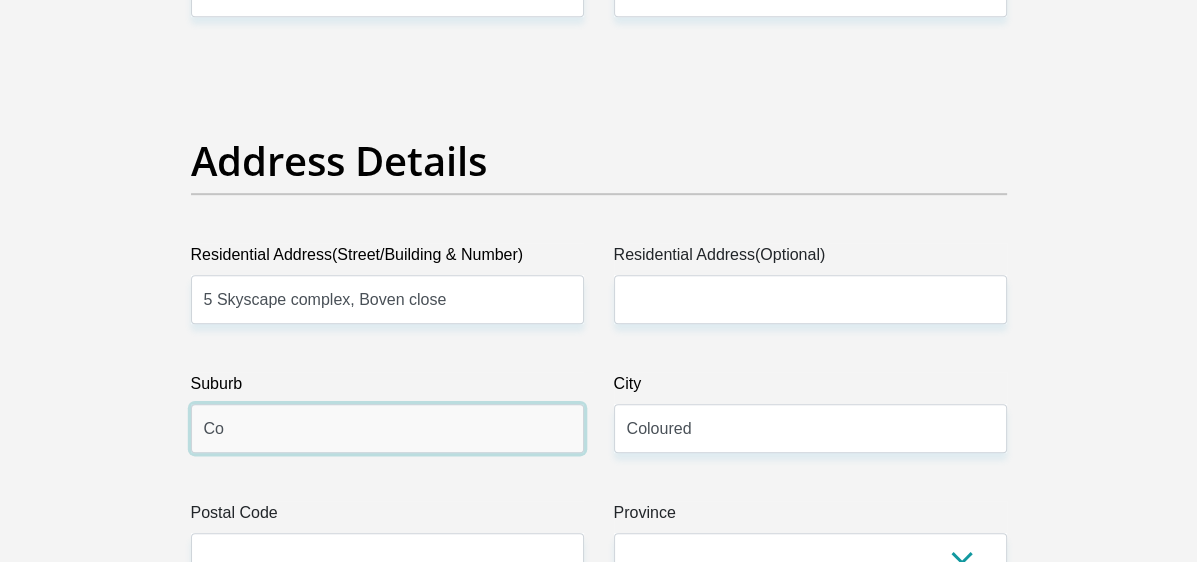 type on "C" 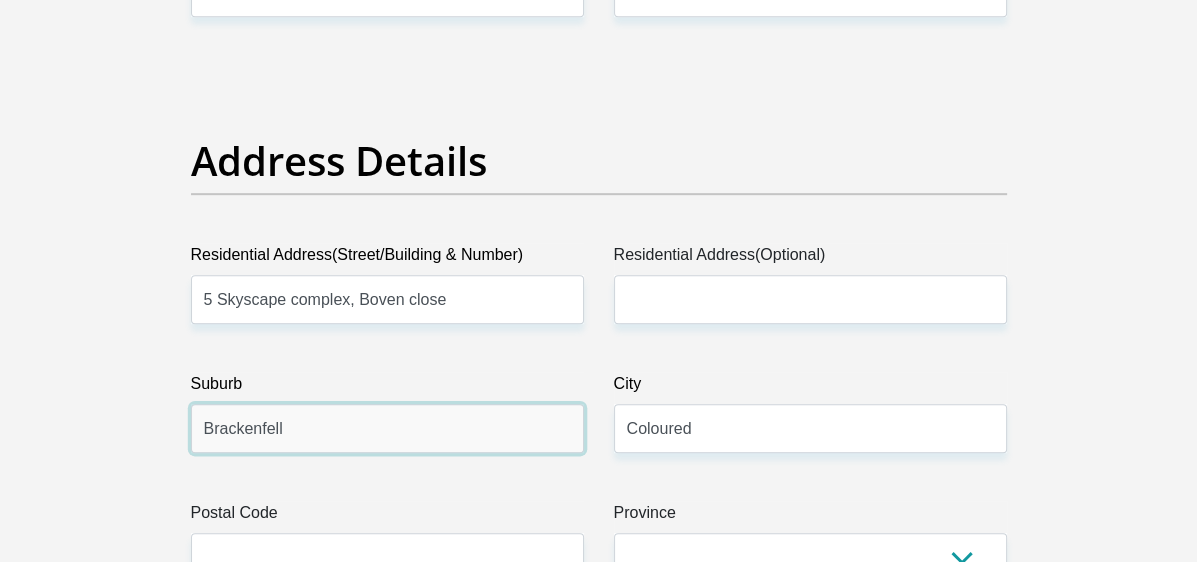 type on "Brackenfell" 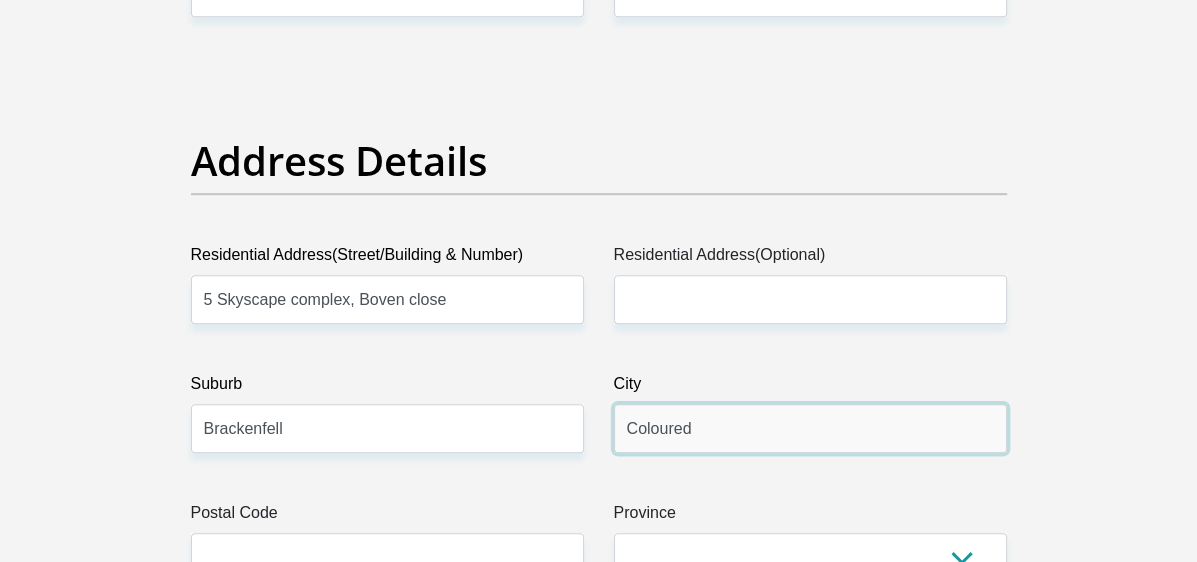 drag, startPoint x: 717, startPoint y: 415, endPoint x: 368, endPoint y: 411, distance: 349.02292 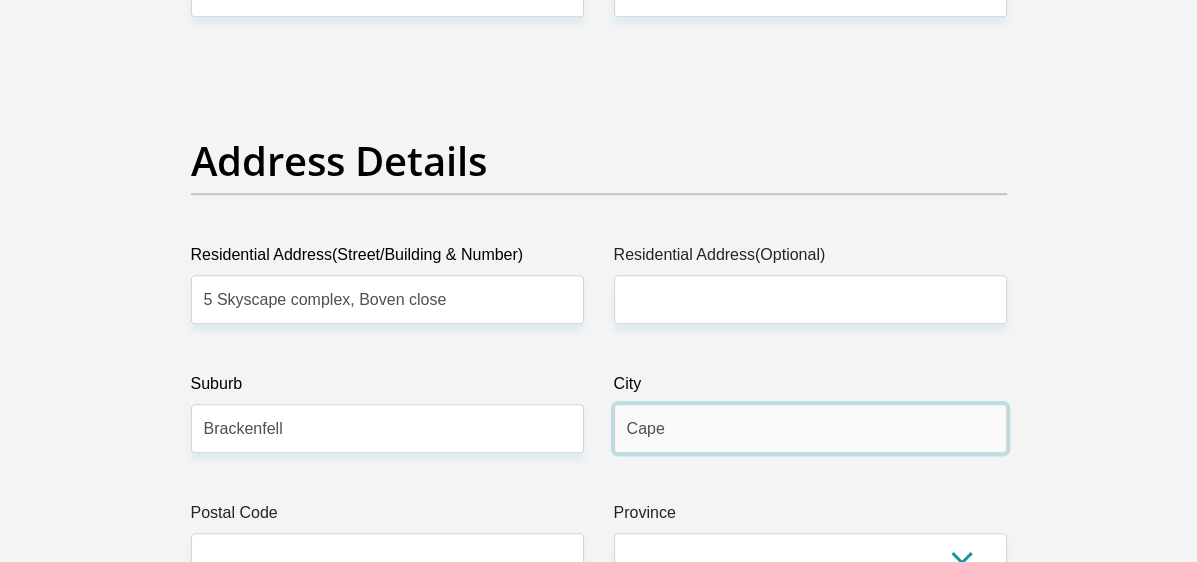type on "Cape Town" 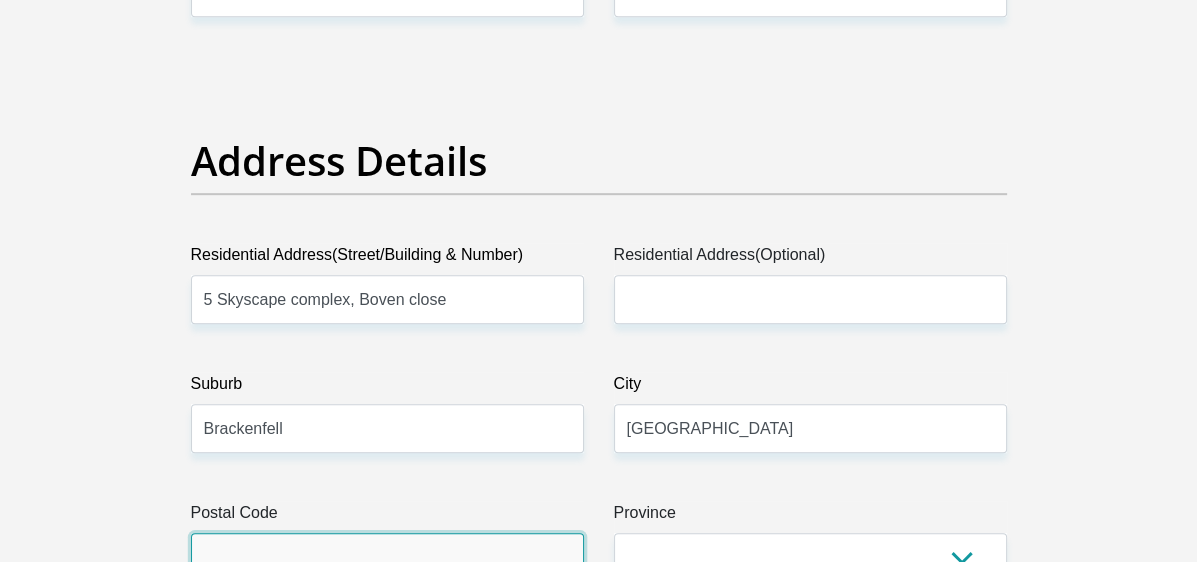 scroll, scrollTop: 987, scrollLeft: 0, axis: vertical 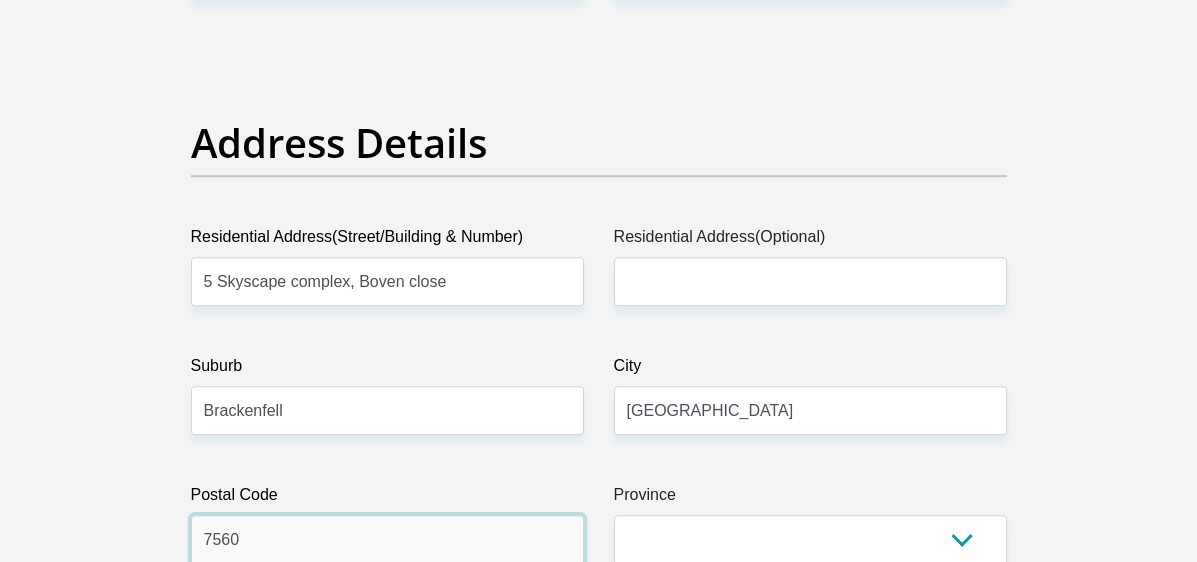 type on "7560" 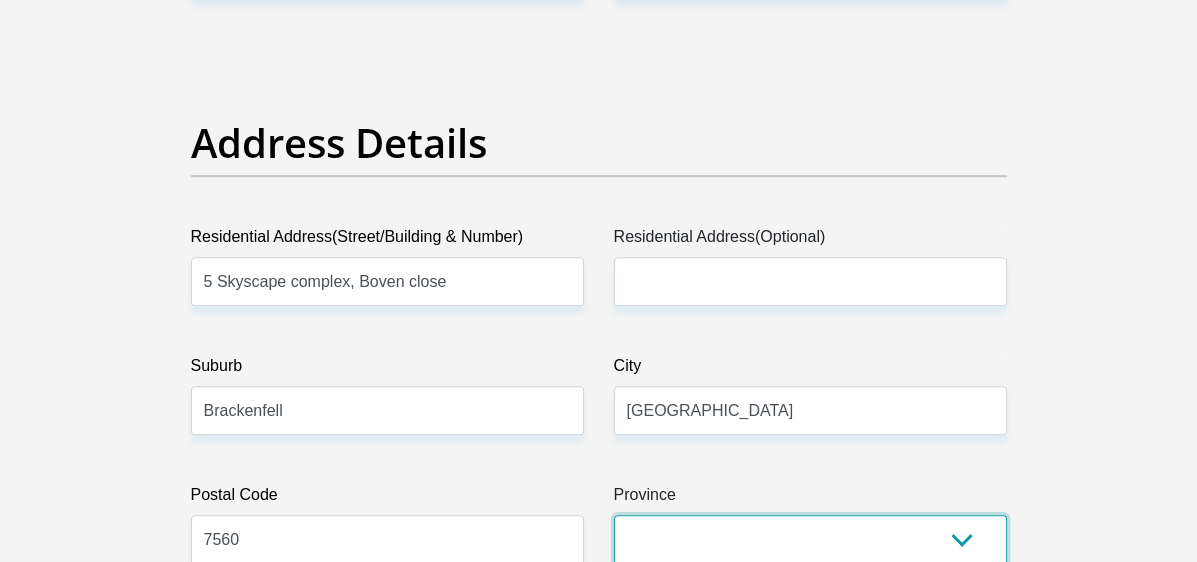 click on "Eastern Cape
Free State
Gauteng
KwaZulu-Natal
Limpopo
Mpumalanga
Northern Cape
North West
Western Cape" at bounding box center (810, 539) 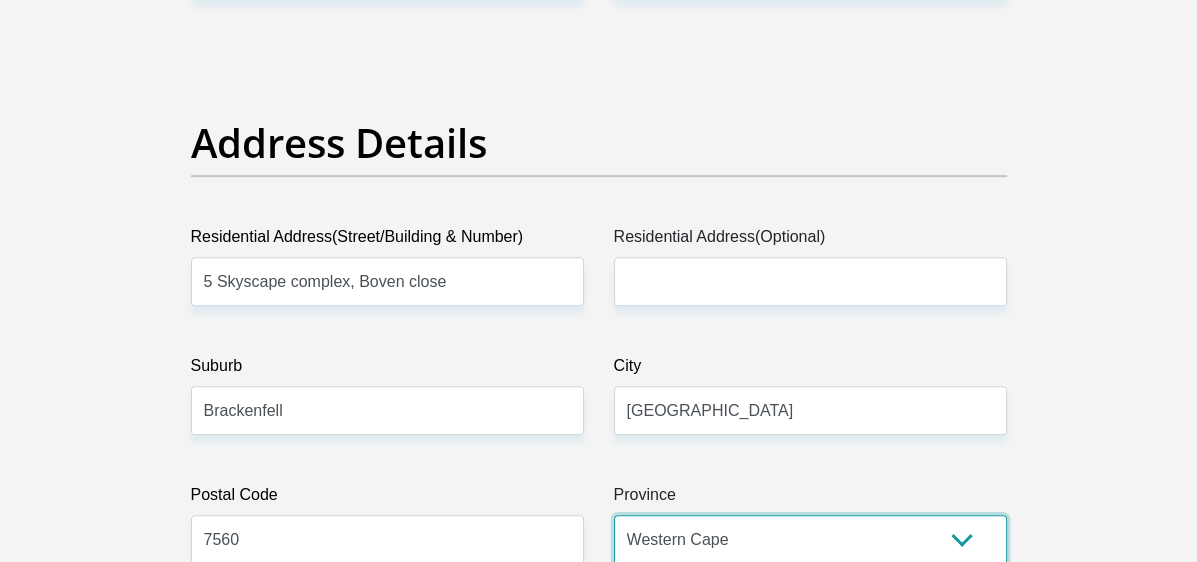 click on "Eastern Cape
Free State
Gauteng
KwaZulu-Natal
Limpopo
Mpumalanga
Northern Cape
North West
Western Cape" at bounding box center [810, 539] 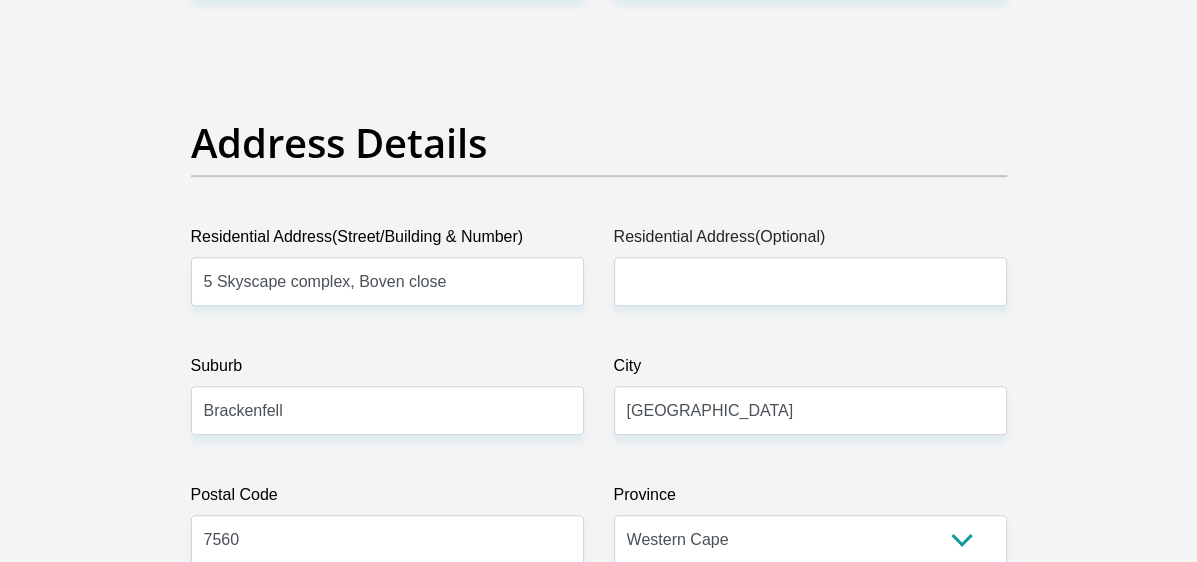 scroll, scrollTop: 1373, scrollLeft: 0, axis: vertical 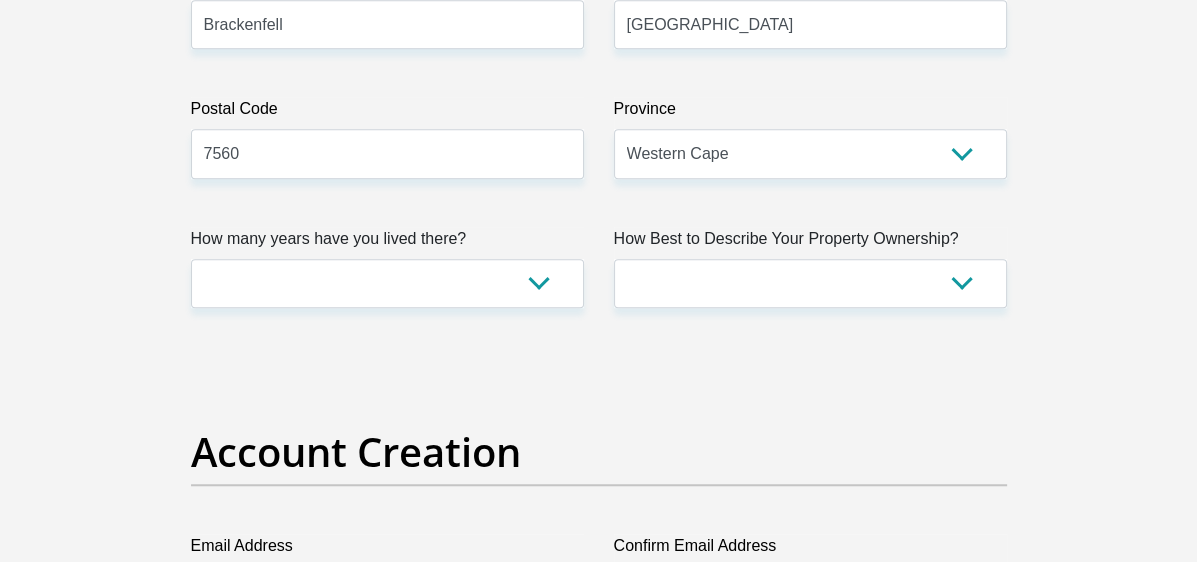 click on "Title
Mr
Ms
Mrs
Dr
Other
First Name
Anastacia
Surname
Abrahams
ID Number
0407220250085
Please input valid ID number
Race
Black
Coloured
Indian
White
Other
Contact Number
0834091526
Please input valid contact number
Nationality
South Africa
Afghanistan
Aland Islands  Albania  Aruba" at bounding box center [599, 2385] 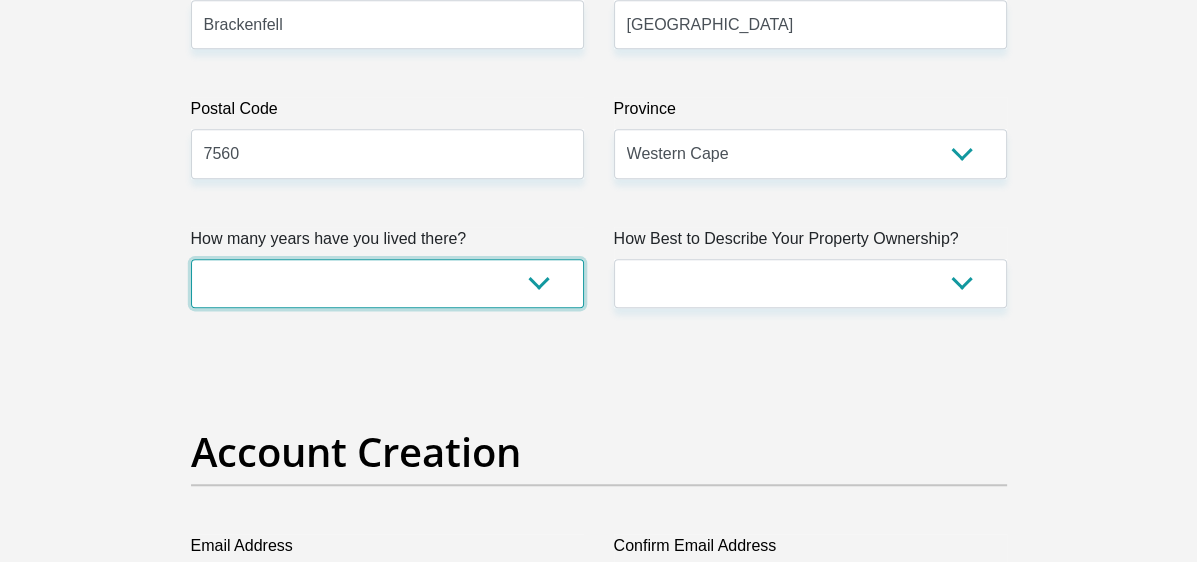 click on "less than 1 year
1-3 years
3-5 years
5+ years" at bounding box center (387, 283) 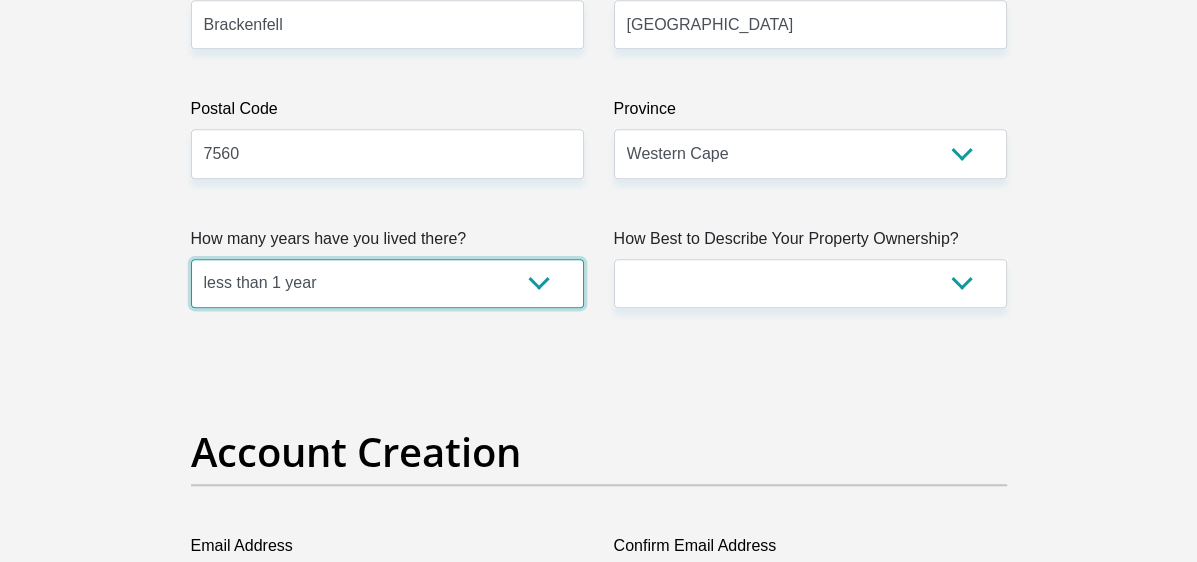 click on "less than 1 year
1-3 years
3-5 years
5+ years" at bounding box center (387, 283) 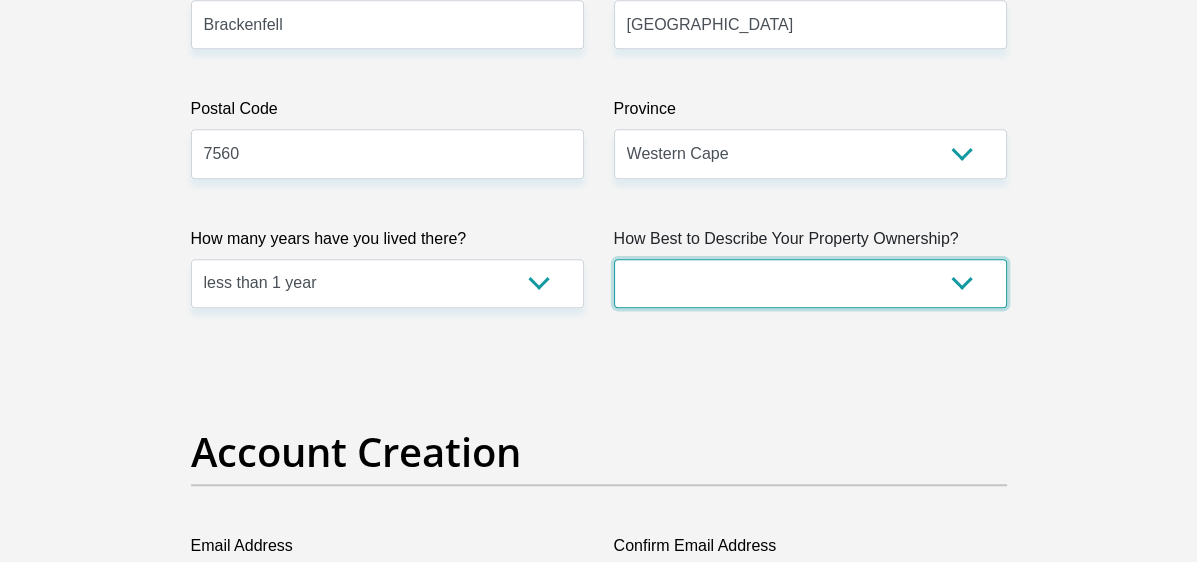 click on "Owned
Rented
Family Owned
Company Dwelling" at bounding box center (810, 283) 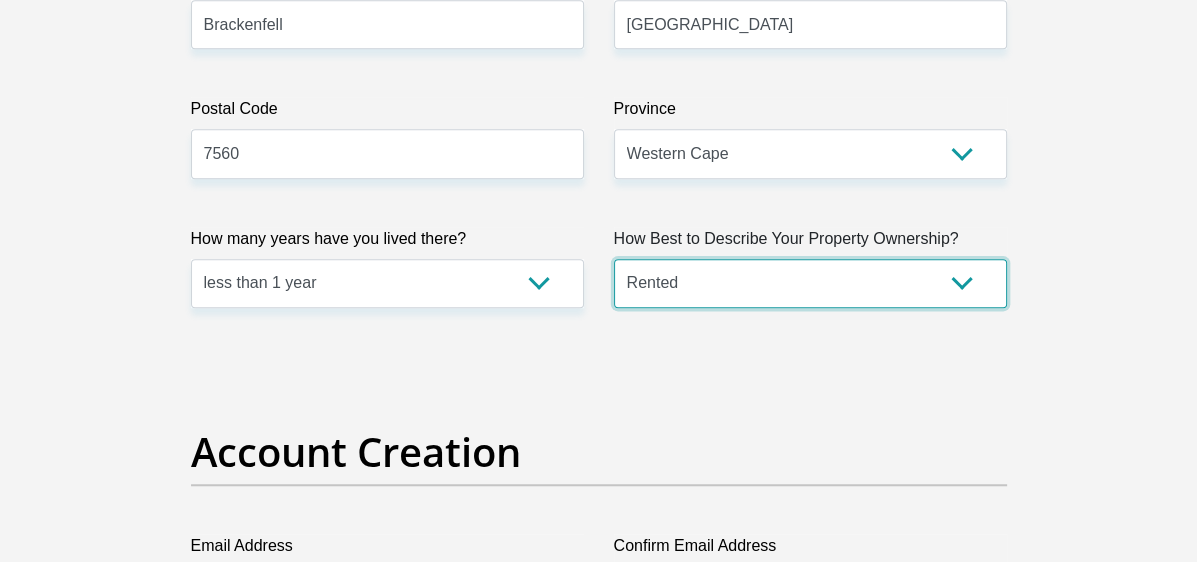 click on "Owned
Rented
Family Owned
Company Dwelling" at bounding box center (810, 283) 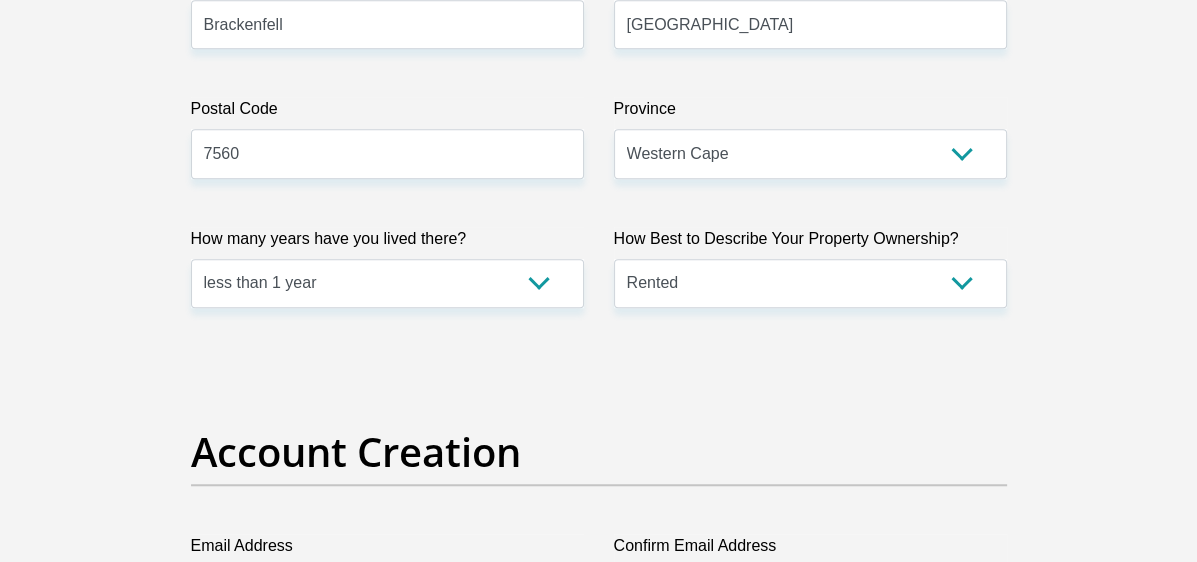 scroll, scrollTop: 1680, scrollLeft: 0, axis: vertical 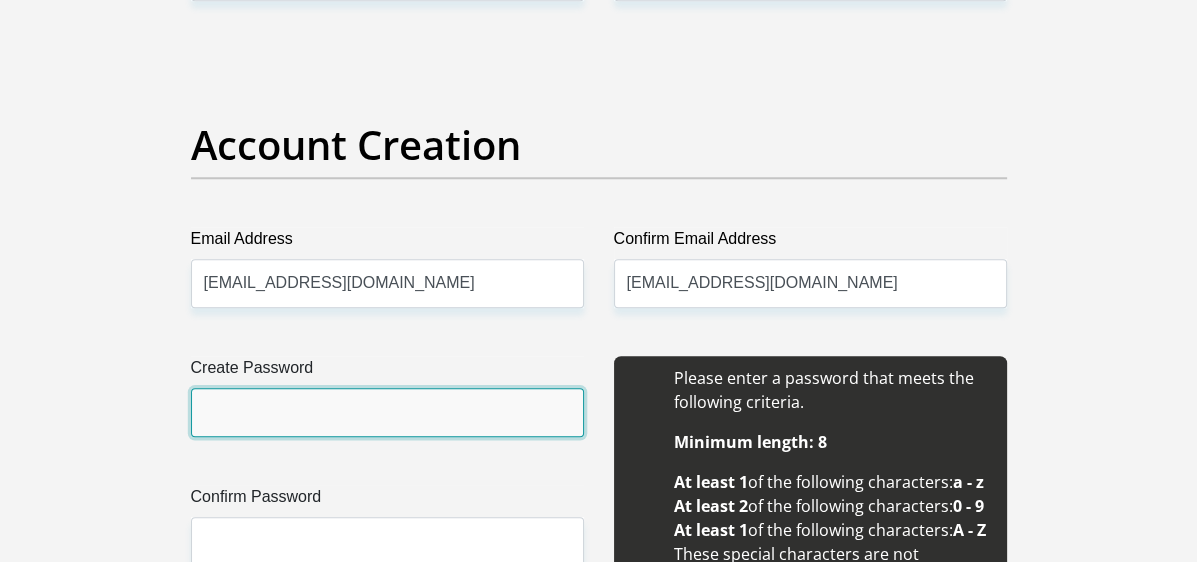 click on "Create Password" at bounding box center (387, 412) 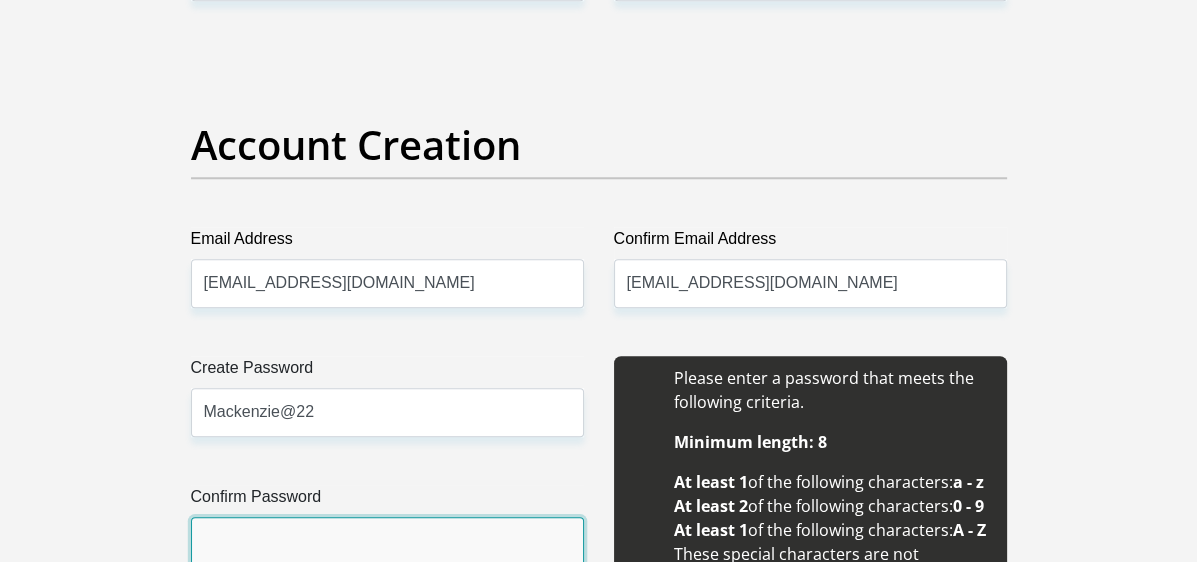 type on "Mackenzie@22" 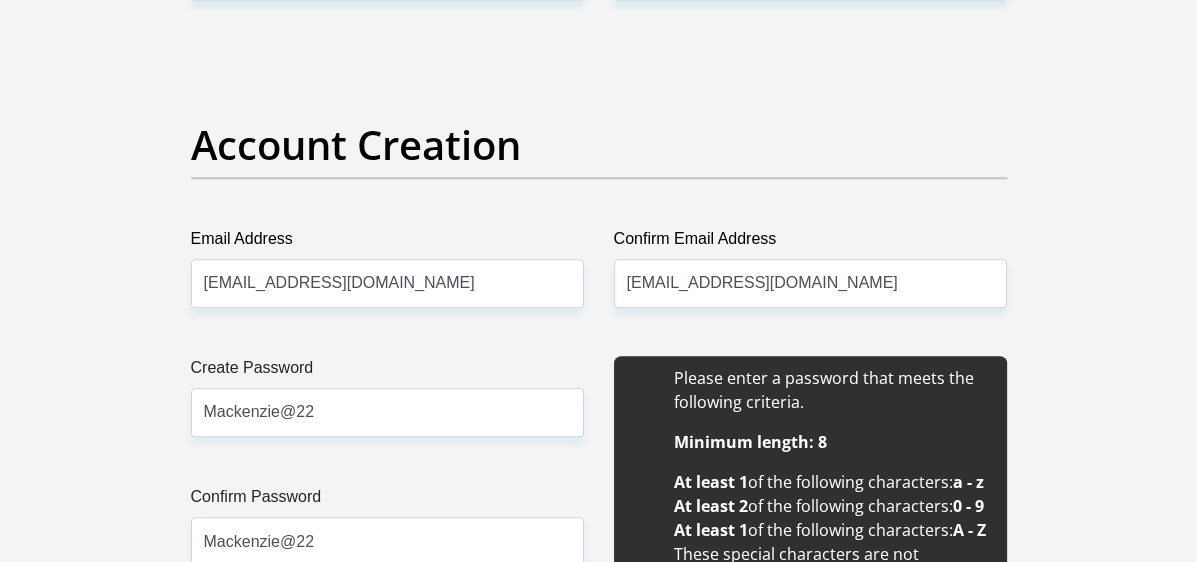 type on "10000" 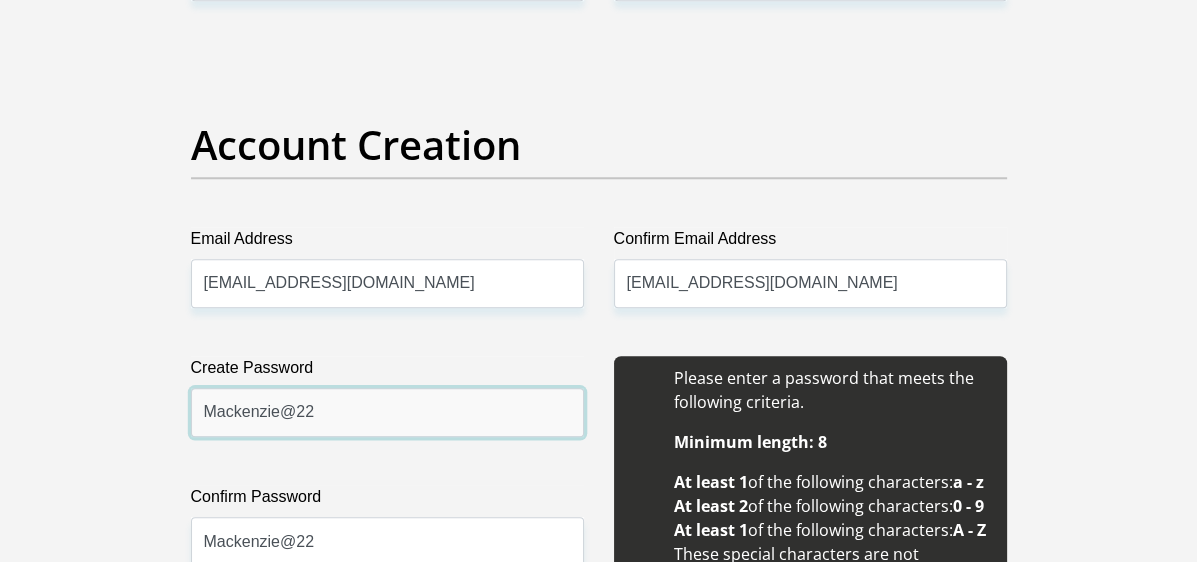 type on "CAPITEC BANK LIMITED" 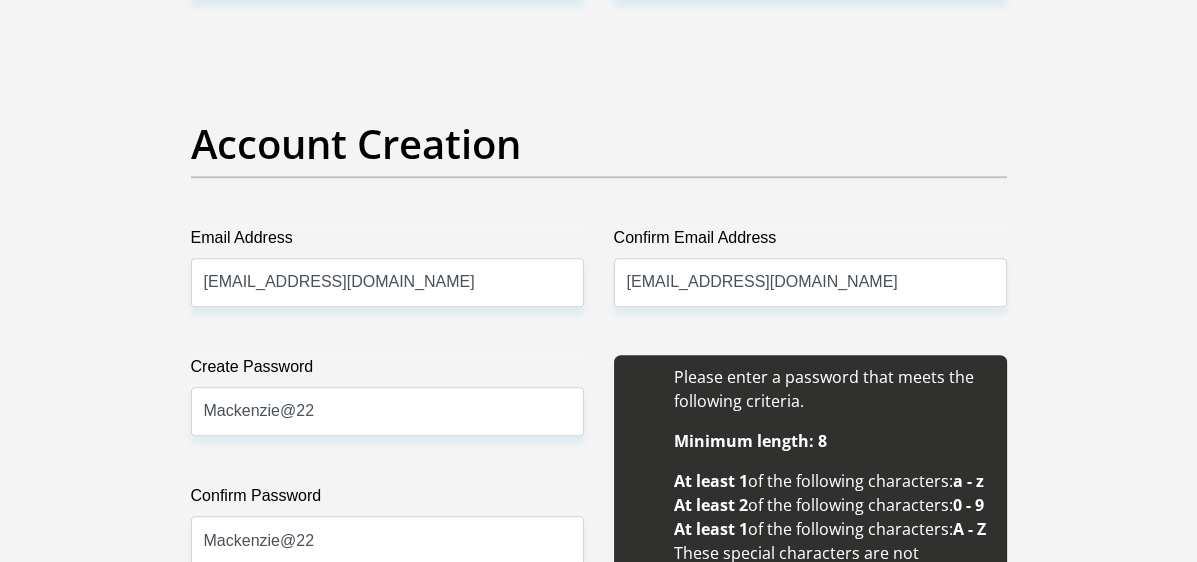scroll, scrollTop: 2292, scrollLeft: 0, axis: vertical 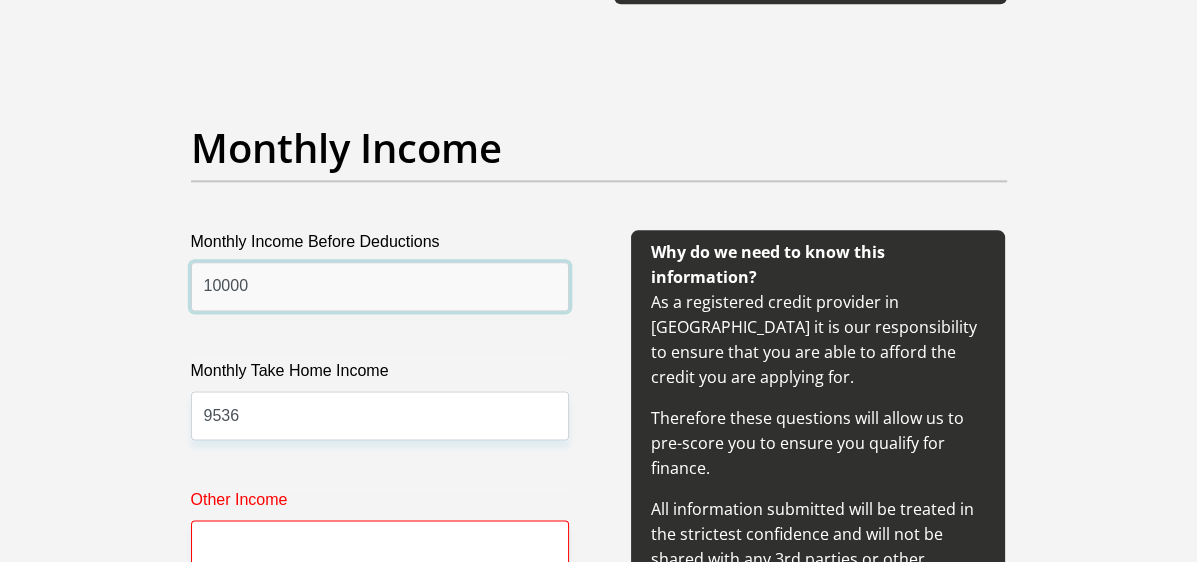 drag, startPoint x: 248, startPoint y: 296, endPoint x: 68, endPoint y: 331, distance: 183.37122 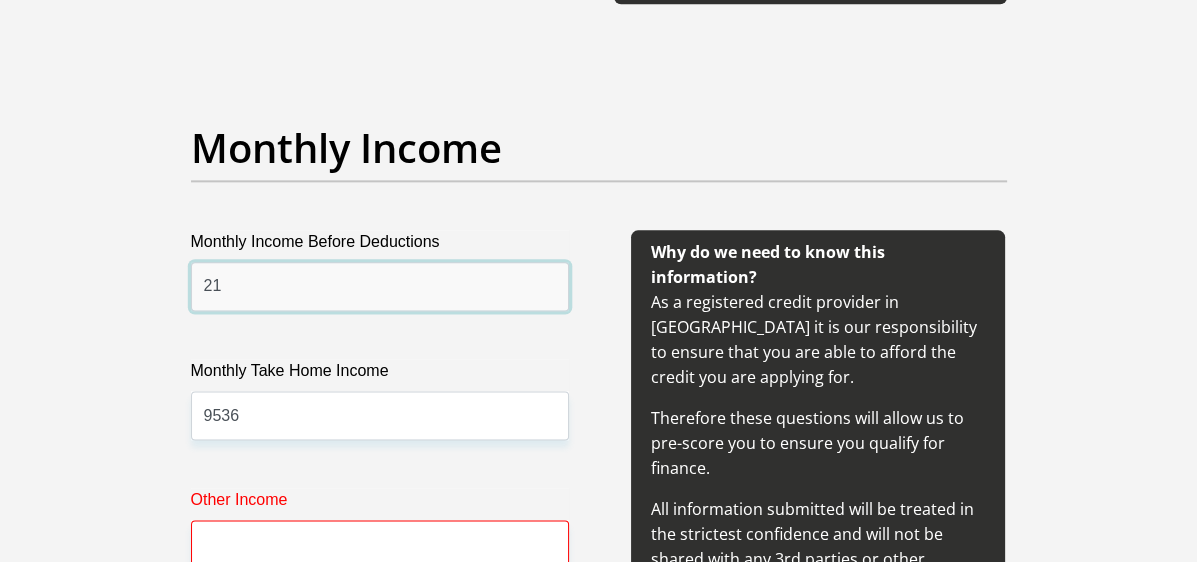type on "2" 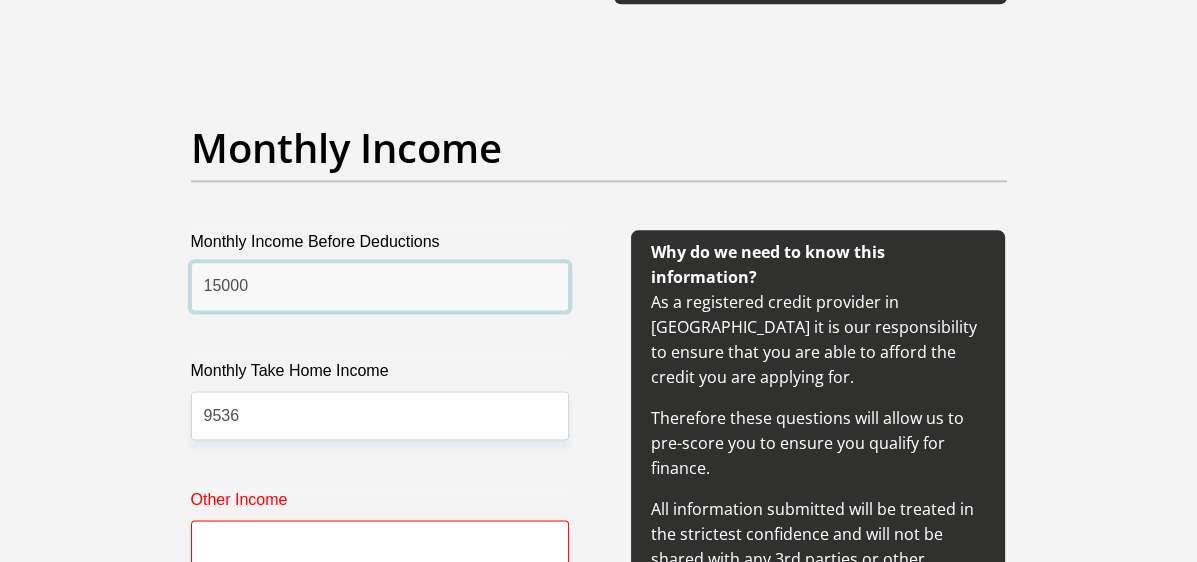 type on "15000" 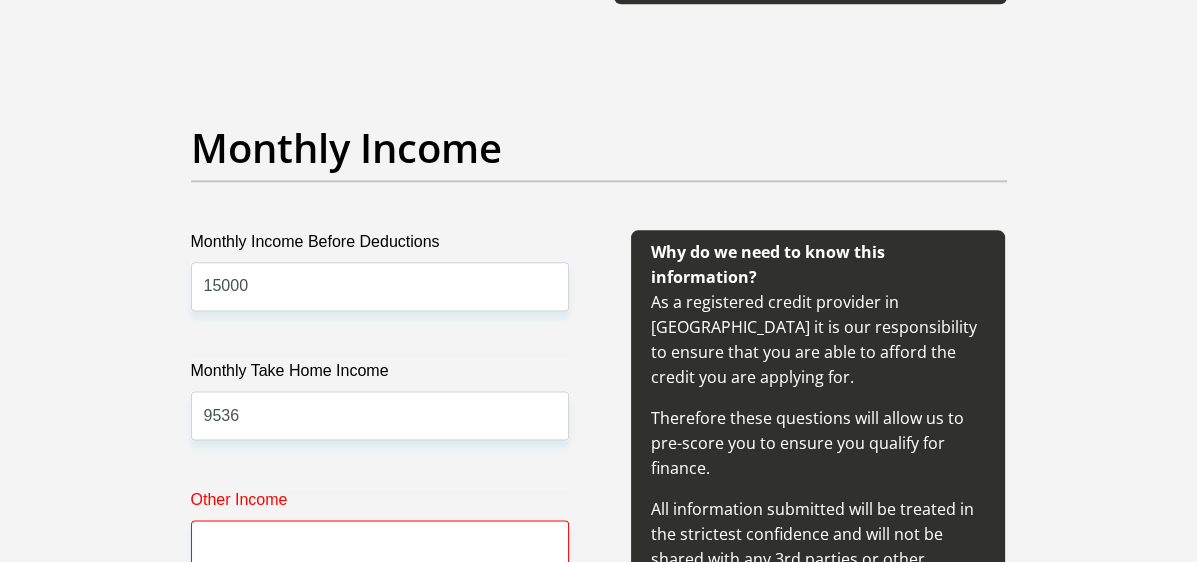 click on "Monthly Take Home Income" at bounding box center (380, 375) 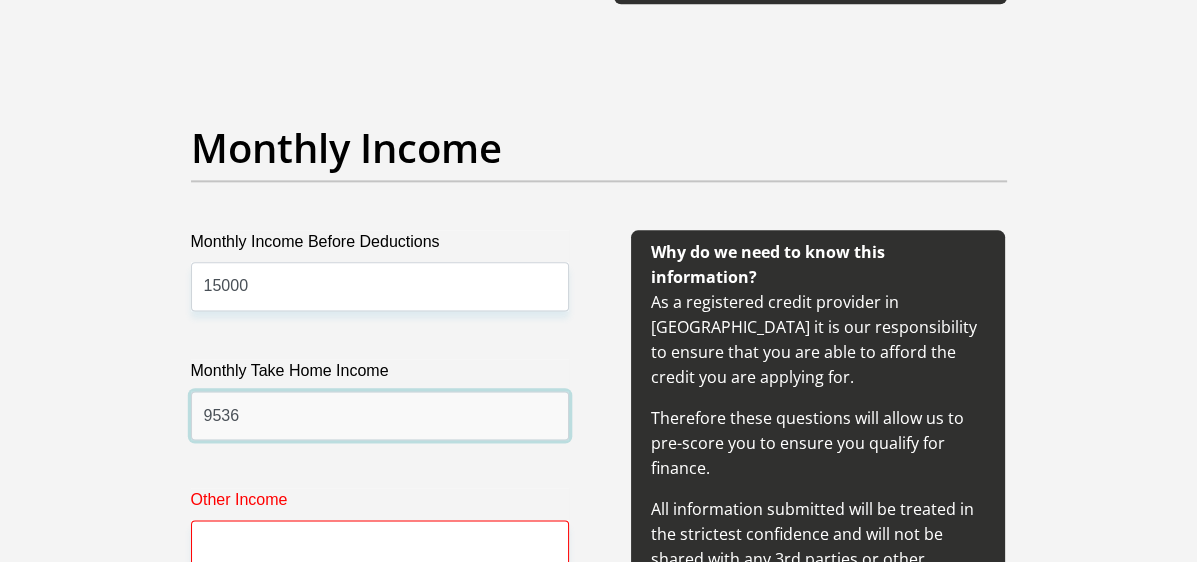 click on "9536" at bounding box center [380, 415] 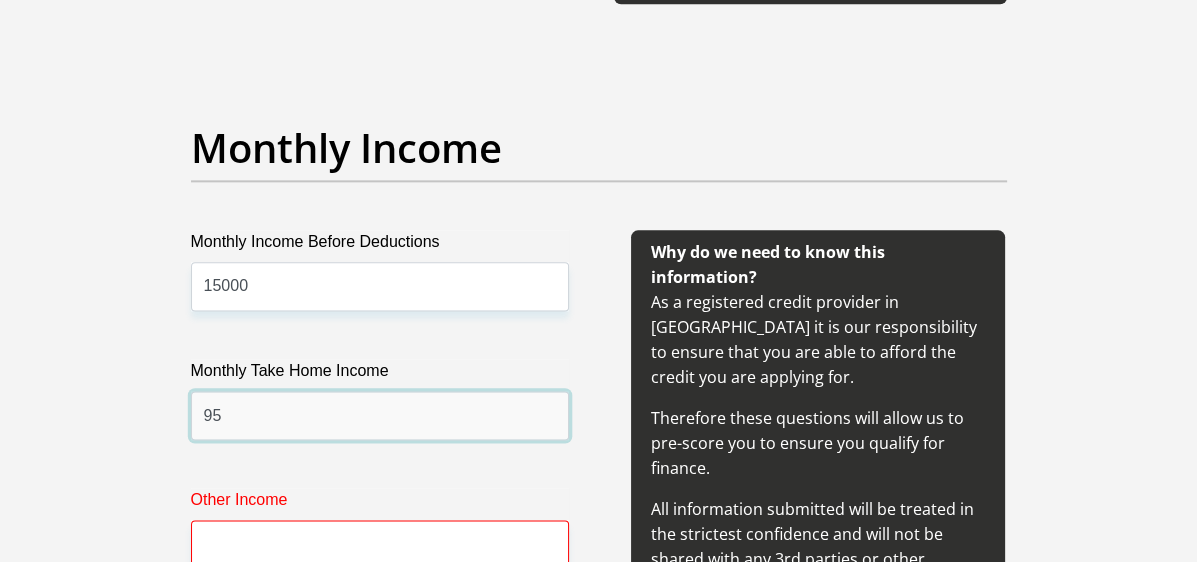 type on "9" 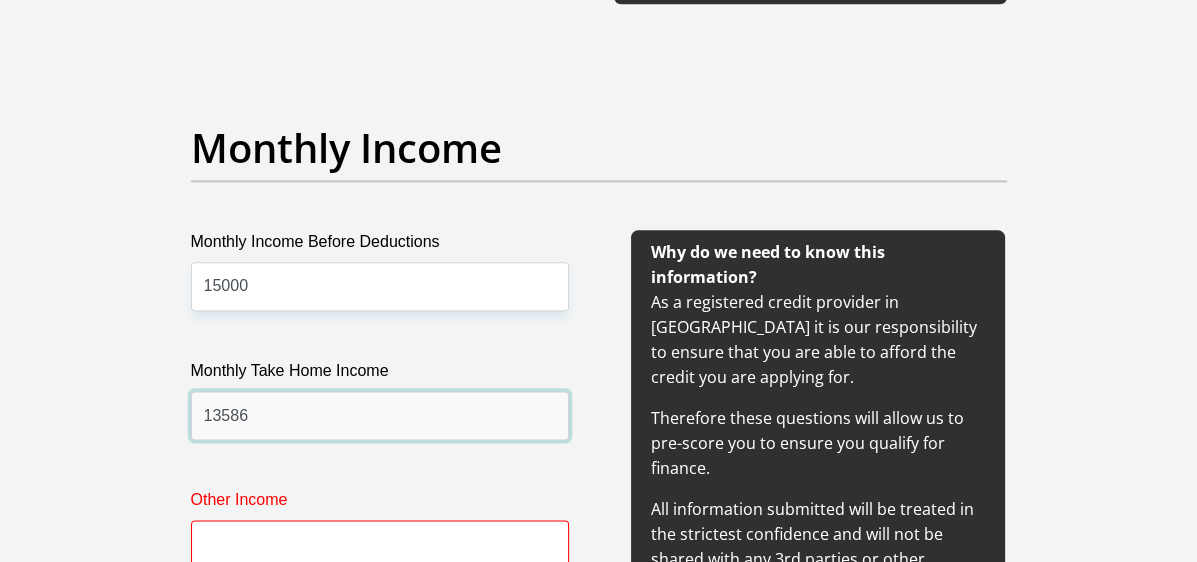 type on "13586" 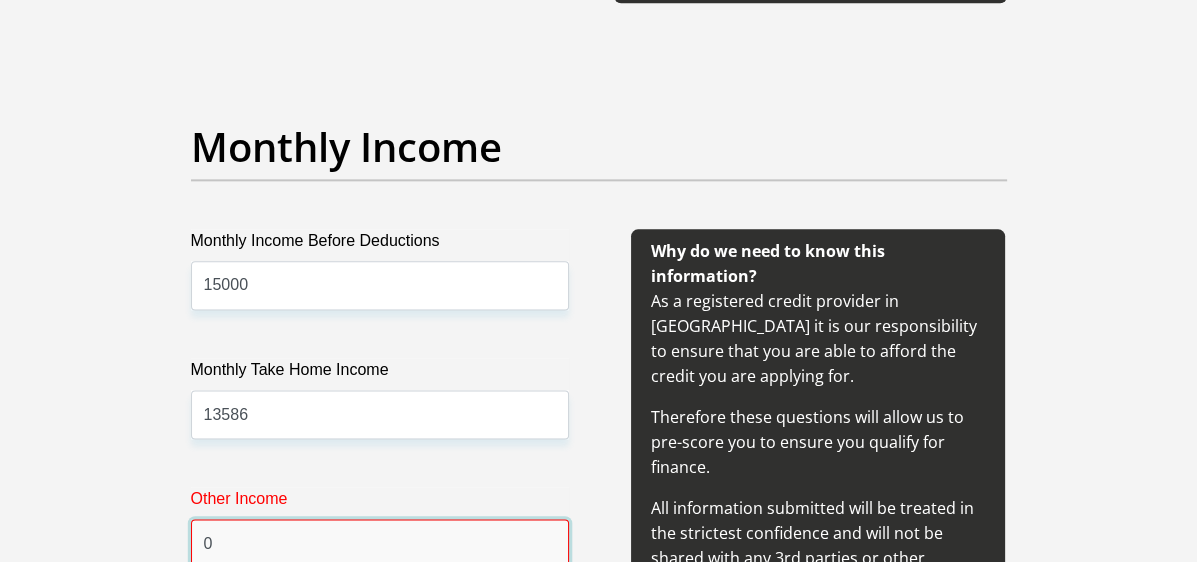 type on "0" 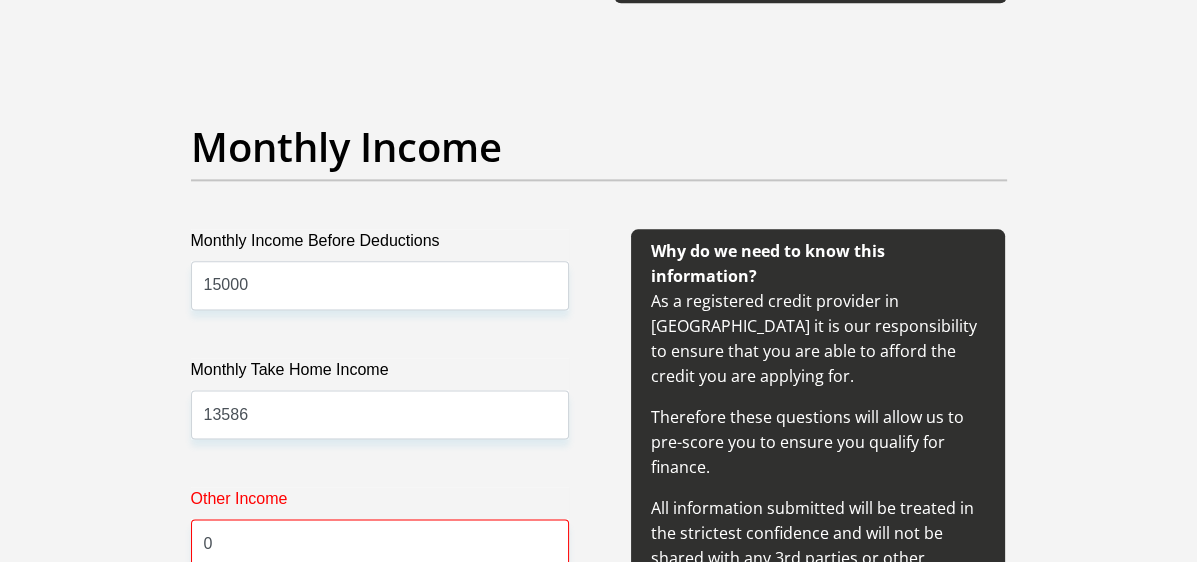 scroll, scrollTop: 2857, scrollLeft: 0, axis: vertical 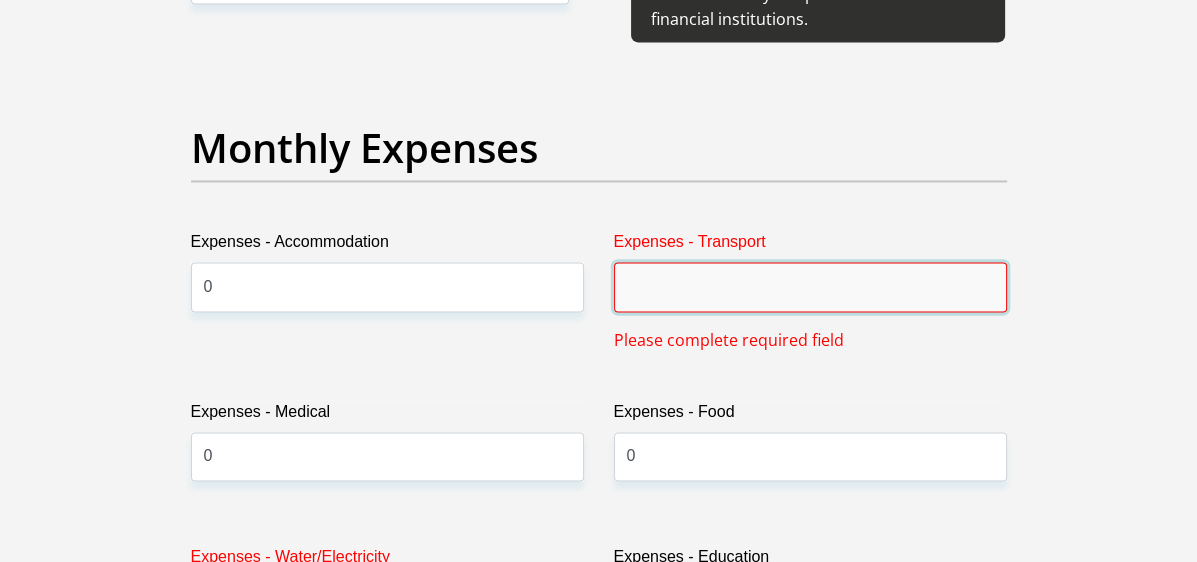 click on "Expenses - Transport" at bounding box center (810, 286) 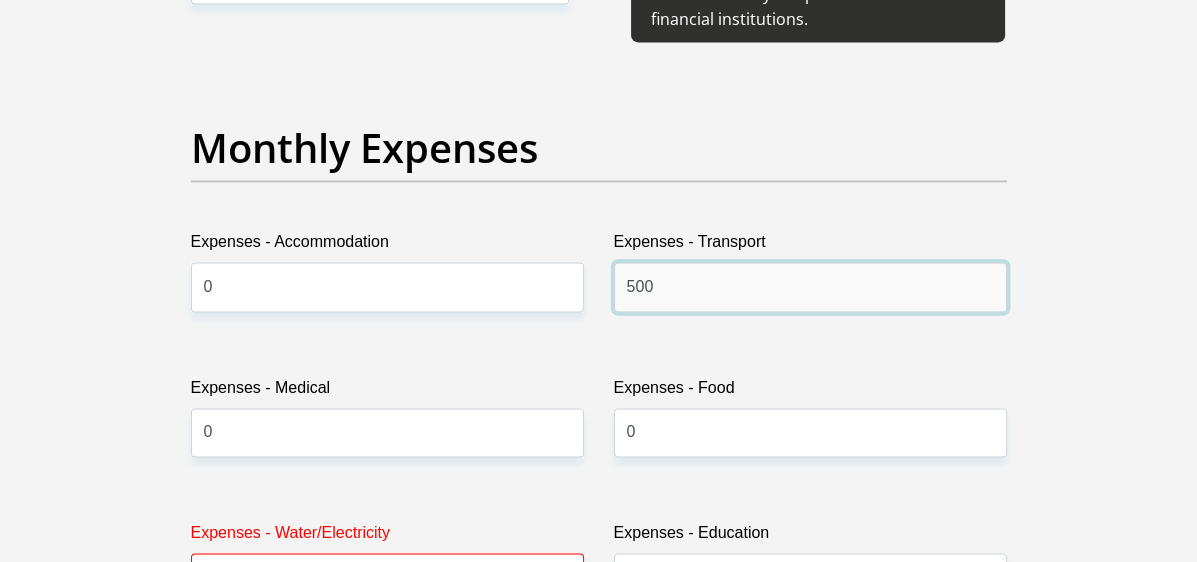type on "500" 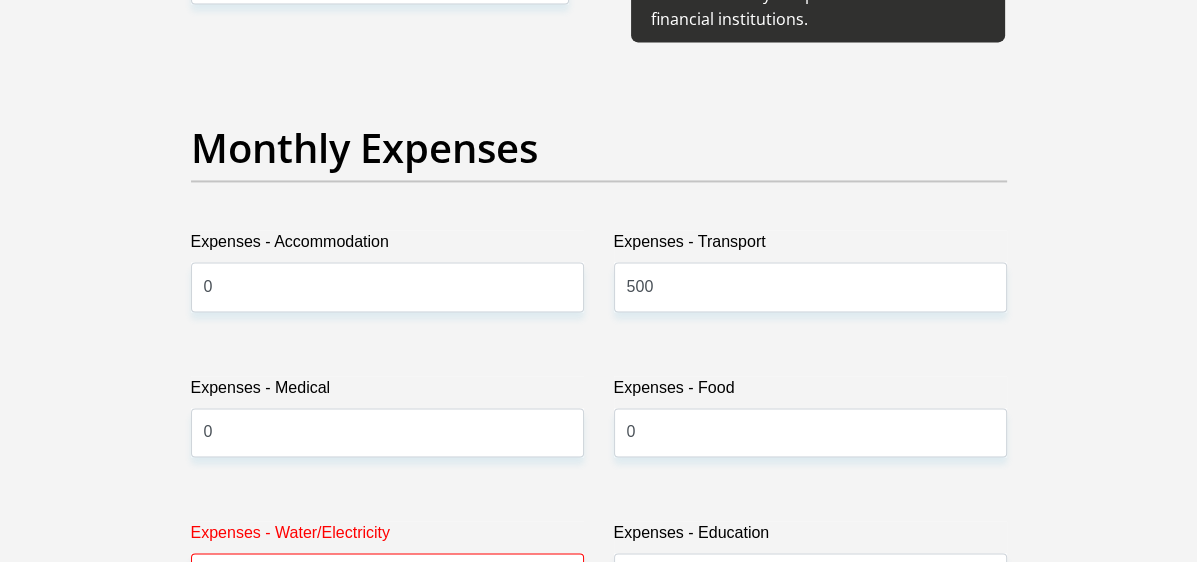 click on "Expenses - Food" at bounding box center [810, 392] 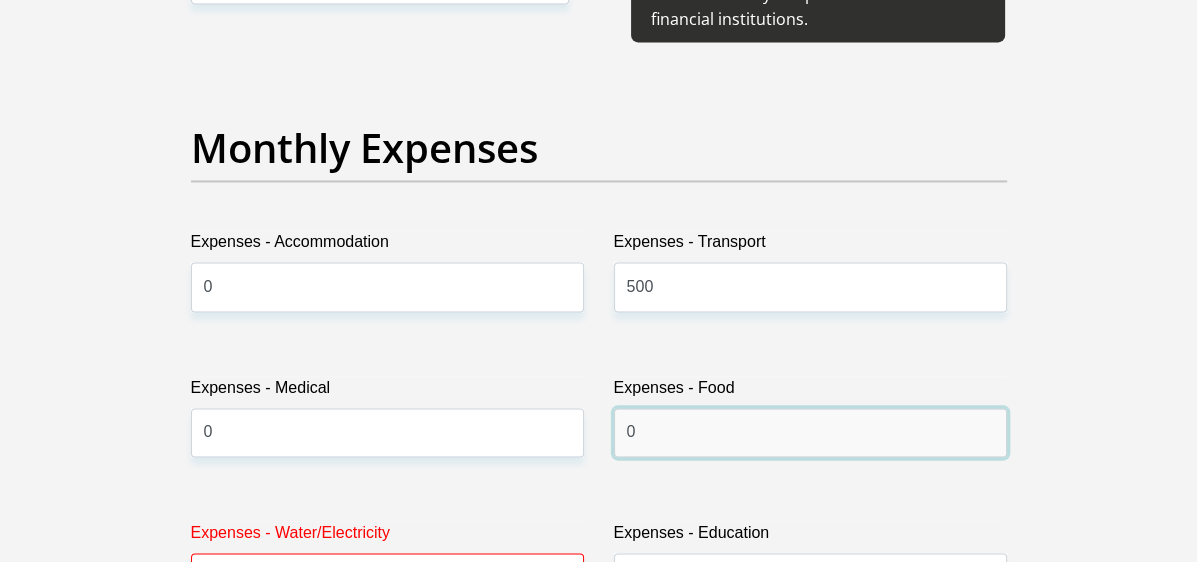 click on "0" at bounding box center [810, 432] 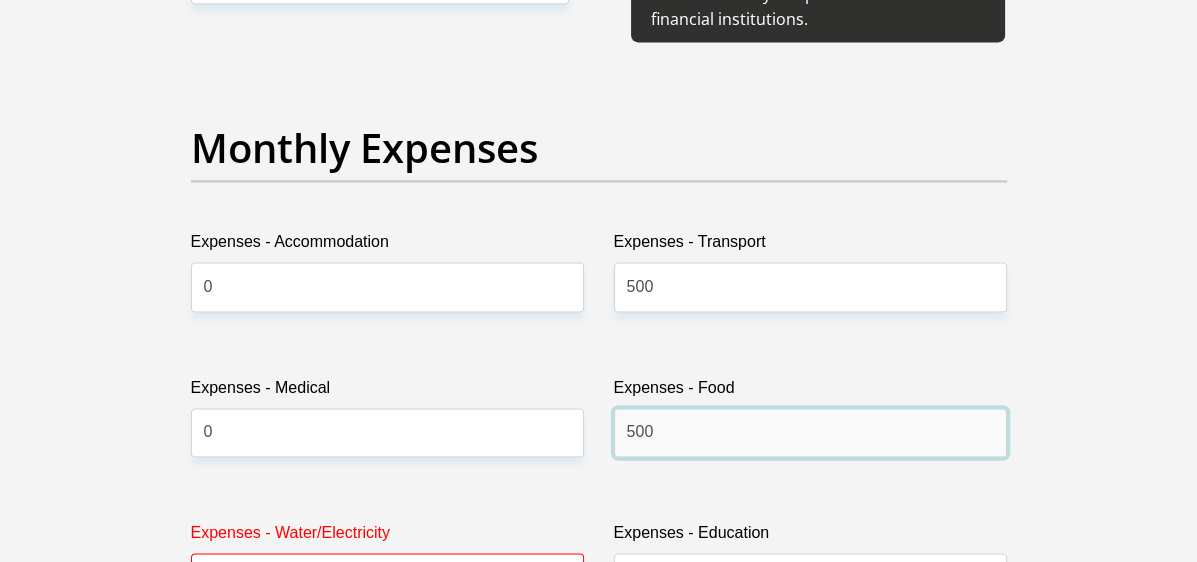 type on "500" 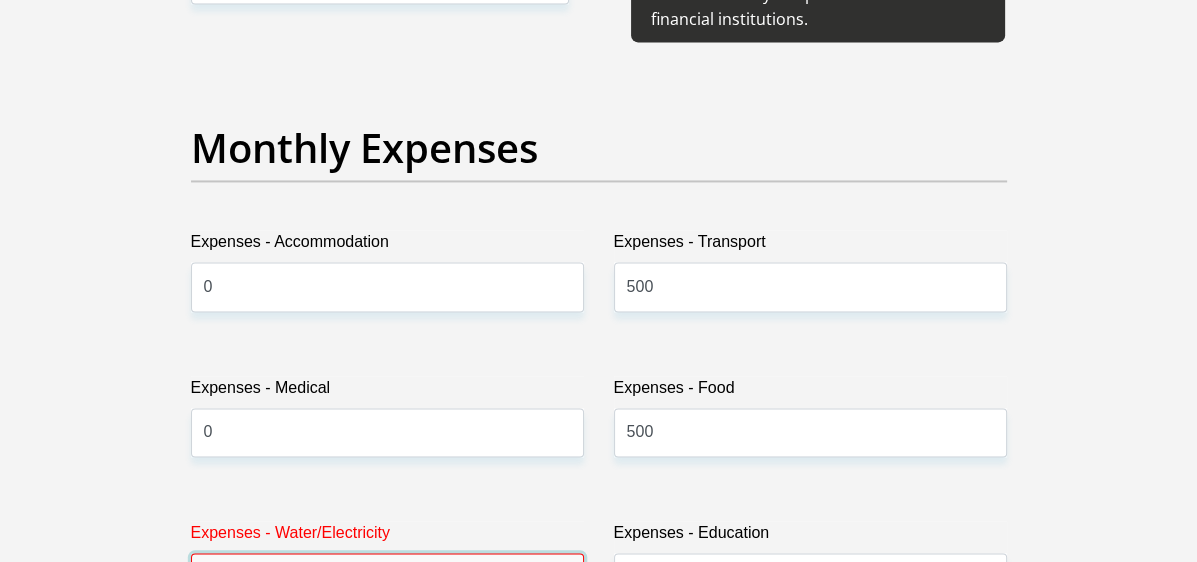 scroll, scrollTop: 2890, scrollLeft: 0, axis: vertical 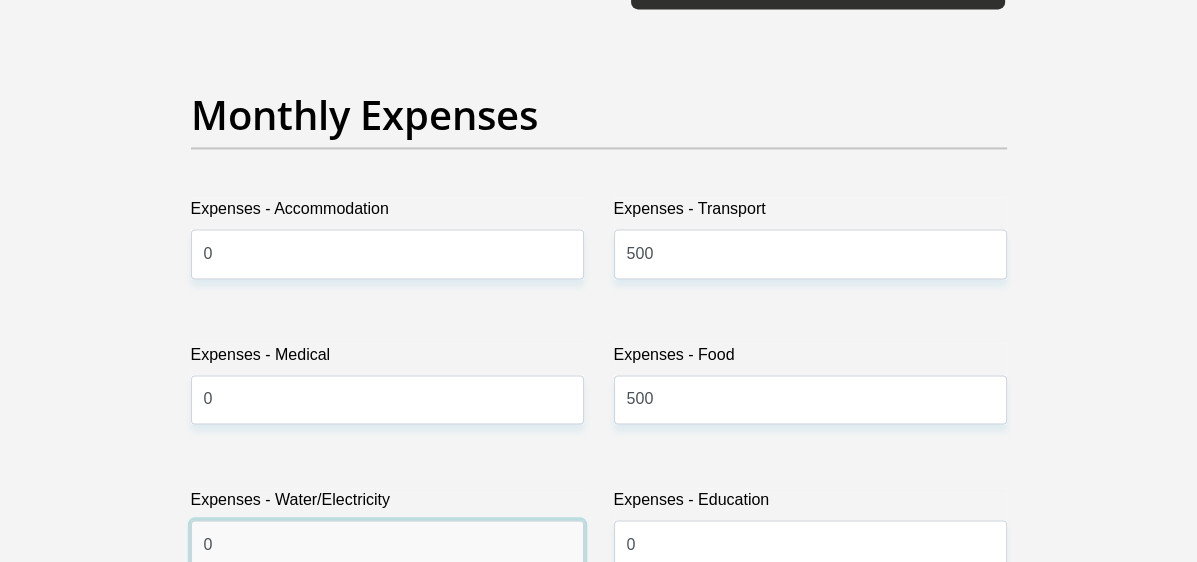 type on "0" 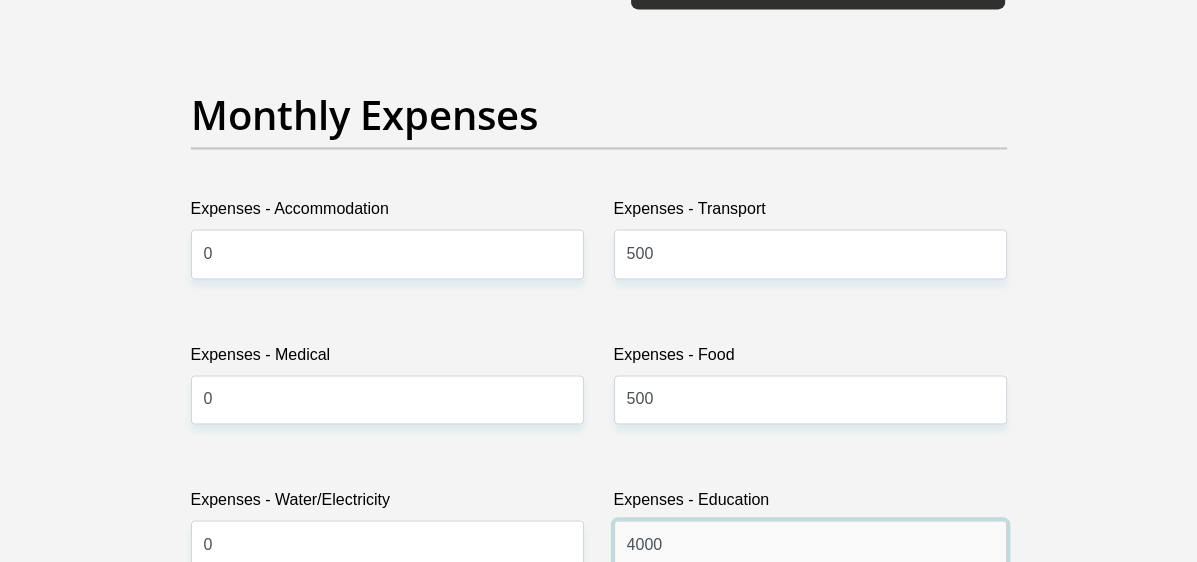 type on "4000" 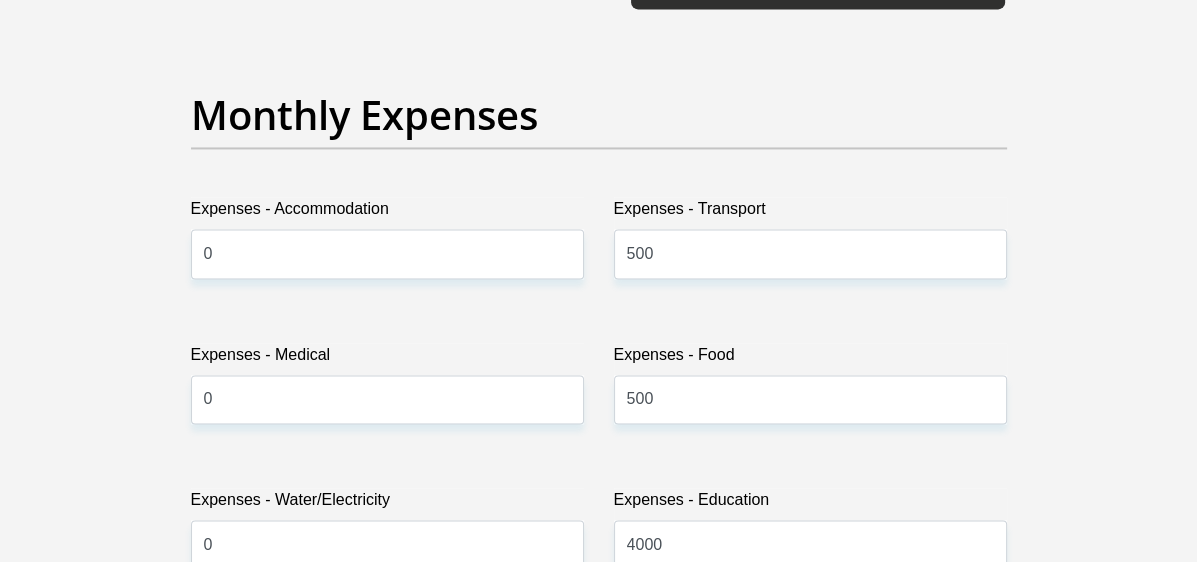 scroll, scrollTop: 3292, scrollLeft: 0, axis: vertical 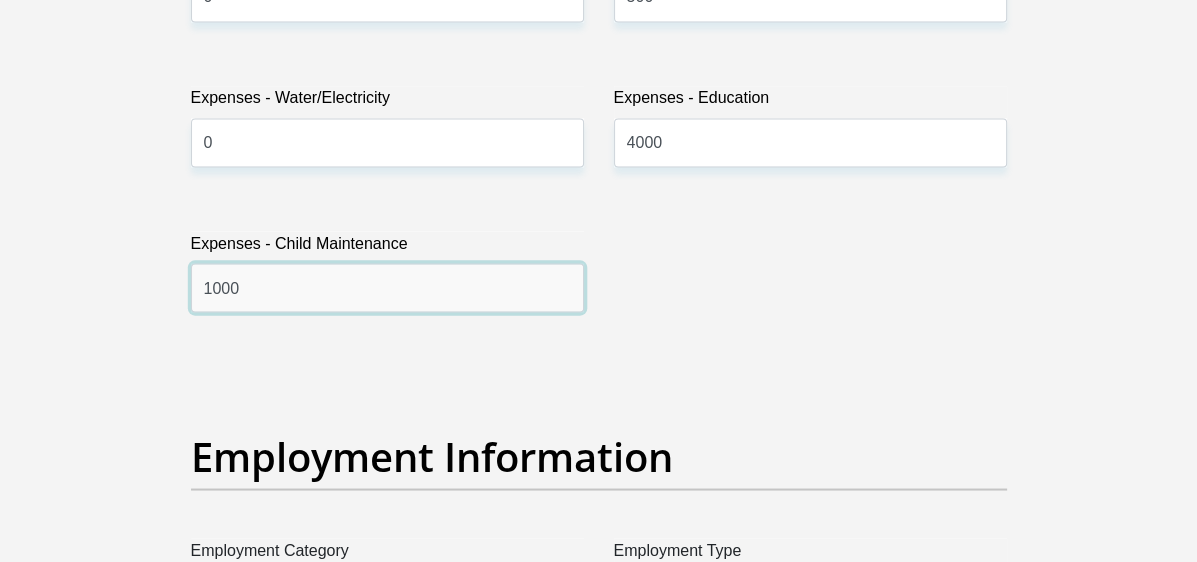 type on "1000" 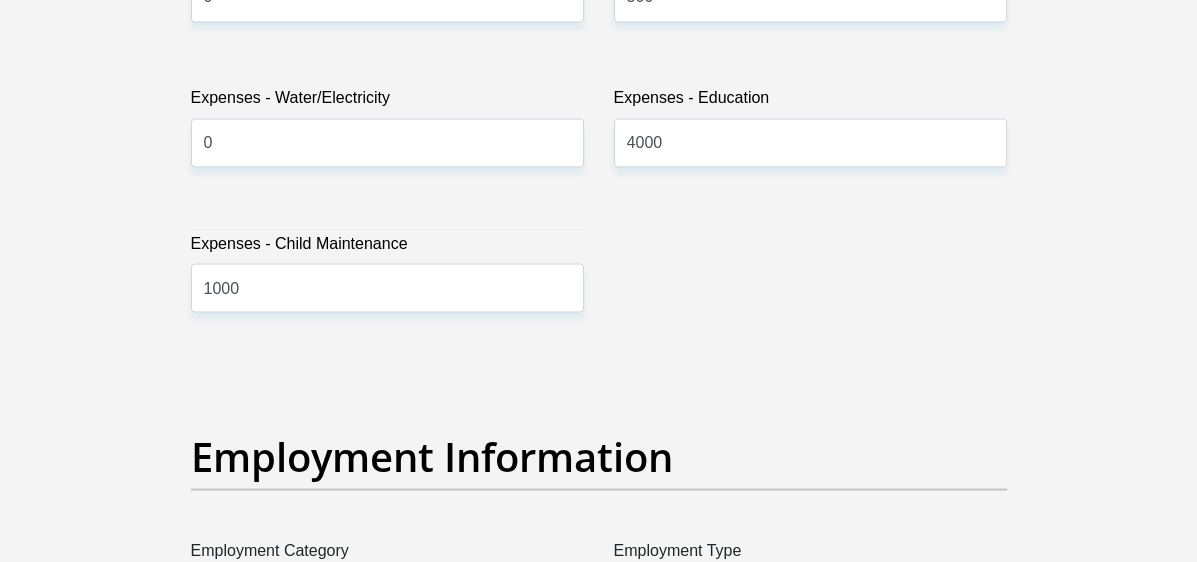 scroll, scrollTop: 3599, scrollLeft: 0, axis: vertical 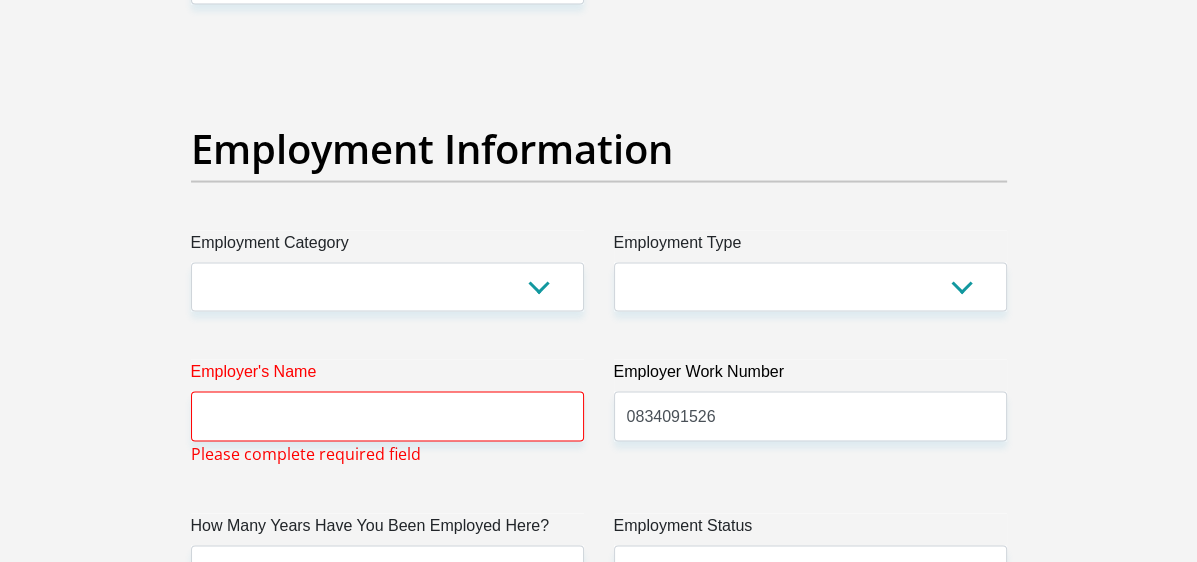 click on "Title
Mr
Ms
Mrs
Dr
Other
First Name
Anastacia
Surname
Abrahams
ID Number
0407220250085
Please input valid ID number
Race
Black
Coloured
Indian
White
Other
Contact Number
0834091526
Please input valid contact number
Nationality
South Africa
Afghanistan
Aland Islands  Albania  Aruba" at bounding box center [599, 123] 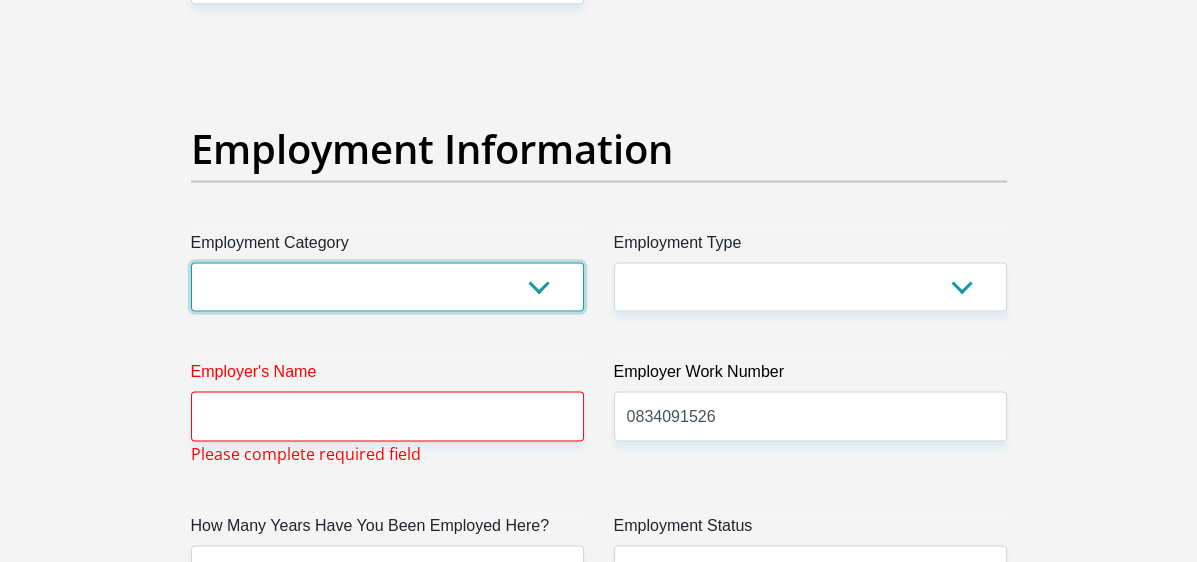 click on "AGRICULTURE
ALCOHOL & TOBACCO
CONSTRUCTION MATERIALS
METALLURGY
EQUIPMENT FOR RENEWABLE ENERGY
SPECIALIZED CONTRACTORS
CAR
GAMING (INCL. INTERNET
OTHER WHOLESALE
UNLICENSED PHARMACEUTICALS
CURRENCY EXCHANGE HOUSES
OTHER FINANCIAL INSTITUTIONS & INSURANCE
REAL ESTATE AGENTS
OIL & GAS
OTHER MATERIALS (E.G. IRON ORE)
PRECIOUS STONES & PRECIOUS METALS
POLITICAL ORGANIZATIONS
RELIGIOUS ORGANIZATIONS(NOT SECTS)
ACTI. HAVING BUSINESS DEAL WITH PUBLIC ADMINISTRATION
LAUNDROMATS" at bounding box center (387, 287) 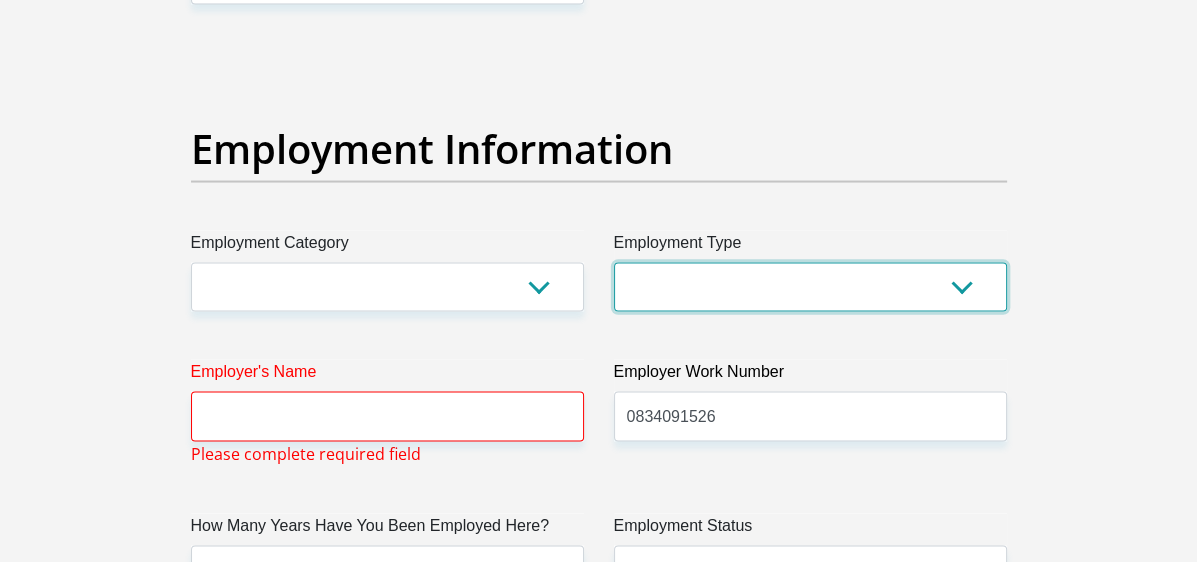 click on "College/Lecturer
Craft Seller
Creative
Driver
Executive
Farmer
Forces - Non Commissioned
Forces - Officer
Hawker
Housewife
Labourer
Licenced Professional
Manager
Miner
Non Licenced Professional
Office Staff/Clerk
Outside Worker
Pensioner
Permanent Teacher
Production/Manufacturing
Sales
Self-Employed
Semi-Professional Worker
Service Industry  Social Worker  Student" at bounding box center (810, 287) 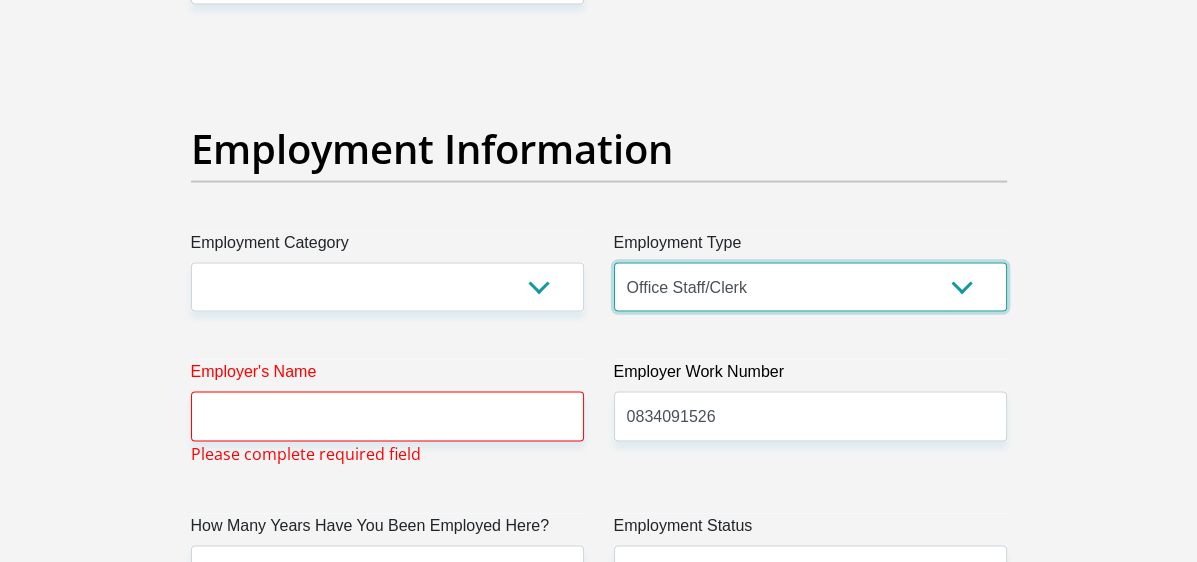 click on "College/Lecturer
Craft Seller
Creative
Driver
Executive
Farmer
Forces - Non Commissioned
Forces - Officer
Hawker
Housewife
Labourer
Licenced Professional
Manager
Miner
Non Licenced Professional
Office Staff/Clerk
Outside Worker
Pensioner
Permanent Teacher
Production/Manufacturing
Sales
Self-Employed
Semi-Professional Worker
Service Industry  Social Worker  Student" at bounding box center [810, 287] 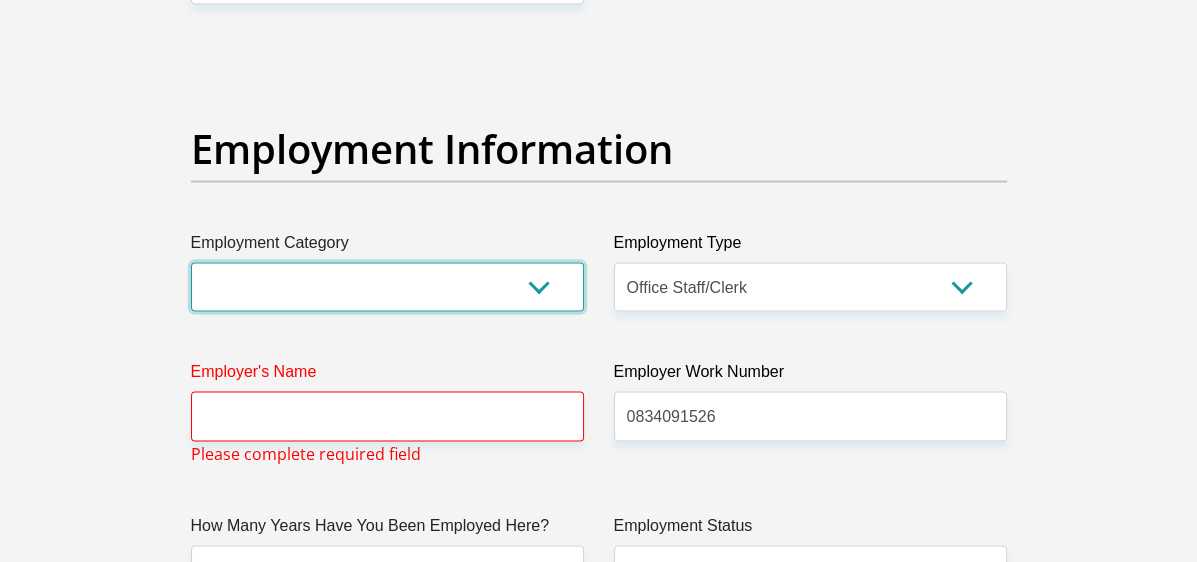 click on "AGRICULTURE
ALCOHOL & TOBACCO
CONSTRUCTION MATERIALS
METALLURGY
EQUIPMENT FOR RENEWABLE ENERGY
SPECIALIZED CONTRACTORS
CAR
GAMING (INCL. INTERNET
OTHER WHOLESALE
UNLICENSED PHARMACEUTICALS
CURRENCY EXCHANGE HOUSES
OTHER FINANCIAL INSTITUTIONS & INSURANCE
REAL ESTATE AGENTS
OIL & GAS
OTHER MATERIALS (E.G. IRON ORE)
PRECIOUS STONES & PRECIOUS METALS
POLITICAL ORGANIZATIONS
RELIGIOUS ORGANIZATIONS(NOT SECTS)
ACTI. HAVING BUSINESS DEAL WITH PUBLIC ADMINISTRATION
LAUNDROMATS" at bounding box center (387, 287) 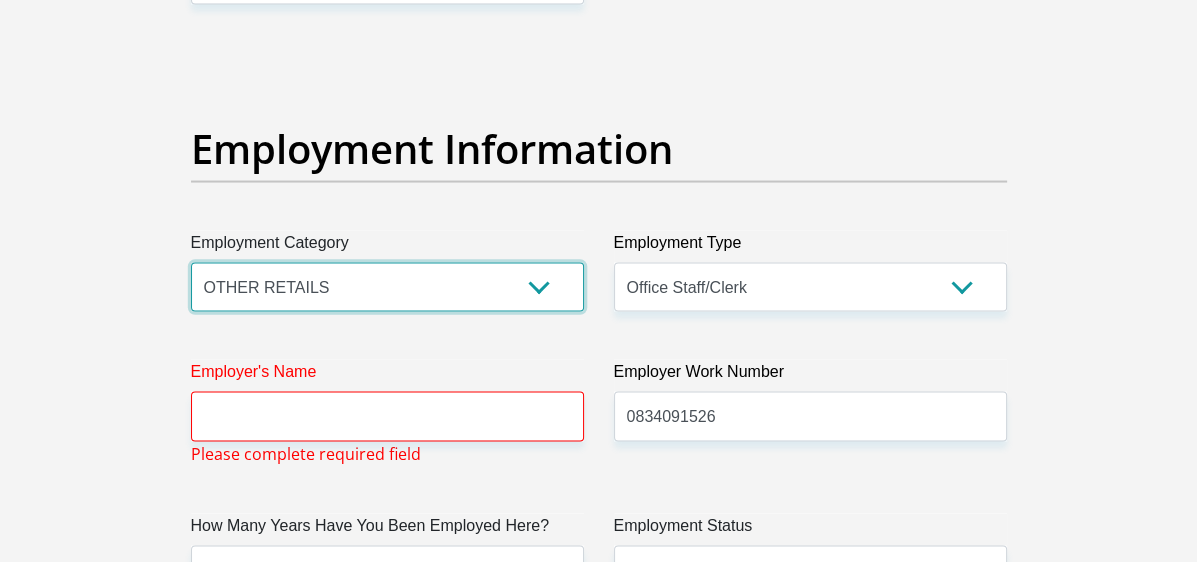click on "AGRICULTURE
ALCOHOL & TOBACCO
CONSTRUCTION MATERIALS
METALLURGY
EQUIPMENT FOR RENEWABLE ENERGY
SPECIALIZED CONTRACTORS
CAR
GAMING (INCL. INTERNET
OTHER WHOLESALE
UNLICENSED PHARMACEUTICALS
CURRENCY EXCHANGE HOUSES
OTHER FINANCIAL INSTITUTIONS & INSURANCE
REAL ESTATE AGENTS
OIL & GAS
OTHER MATERIALS (E.G. IRON ORE)
PRECIOUS STONES & PRECIOUS METALS
POLITICAL ORGANIZATIONS
RELIGIOUS ORGANIZATIONS(NOT SECTS)
ACTI. HAVING BUSINESS DEAL WITH PUBLIC ADMINISTRATION
LAUNDROMATS" at bounding box center (387, 287) 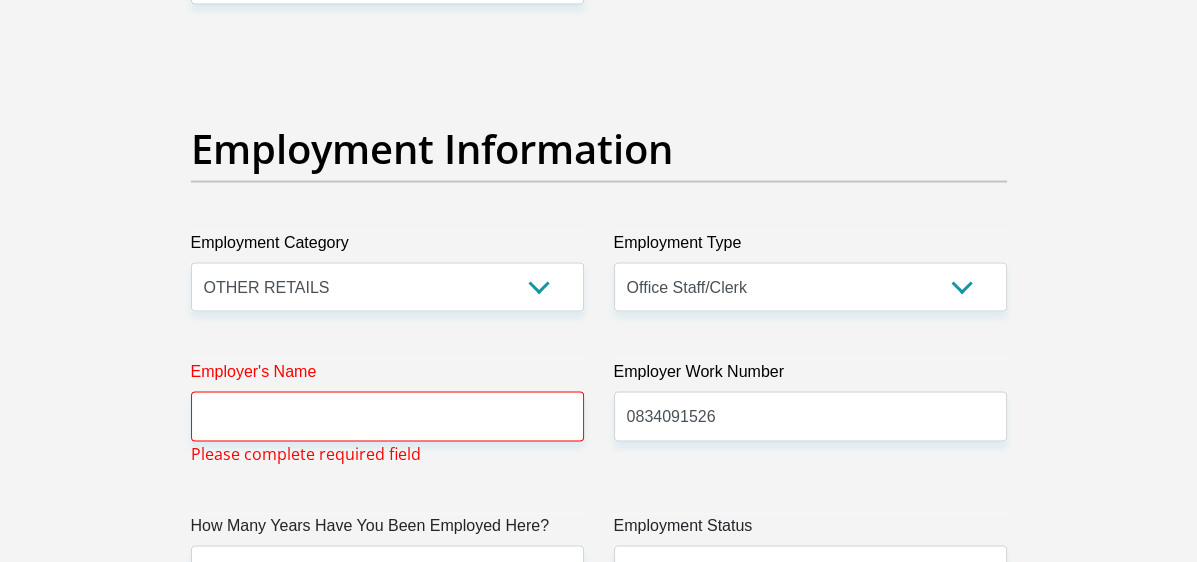 click on "Title
Mr
Ms
Mrs
Dr
Other
First Name
Anastacia
Surname
Abrahams
ID Number
0407220250085
Please input valid ID number
Race
Black
Coloured
Indian
White
Other
Contact Number
0834091526
Please input valid contact number
Nationality
South Africa
Afghanistan
Aland Islands  Albania  Aruba" at bounding box center (599, 123) 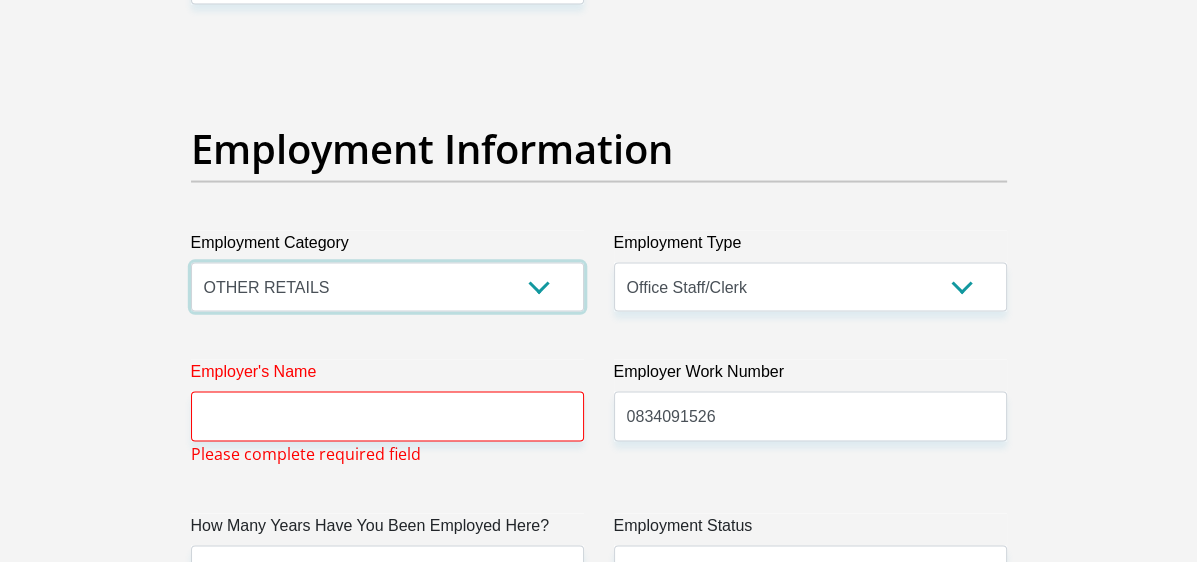 click on "AGRICULTURE
ALCOHOL & TOBACCO
CONSTRUCTION MATERIALS
METALLURGY
EQUIPMENT FOR RENEWABLE ENERGY
SPECIALIZED CONTRACTORS
CAR
GAMING (INCL. INTERNET
OTHER WHOLESALE
UNLICENSED PHARMACEUTICALS
CURRENCY EXCHANGE HOUSES
OTHER FINANCIAL INSTITUTIONS & INSURANCE
REAL ESTATE AGENTS
OIL & GAS
OTHER MATERIALS (E.G. IRON ORE)
PRECIOUS STONES & PRECIOUS METALS
POLITICAL ORGANIZATIONS
RELIGIOUS ORGANIZATIONS(NOT SECTS)
ACTI. HAVING BUSINESS DEAL WITH PUBLIC ADMINISTRATION
LAUNDROMATS" at bounding box center [387, 287] 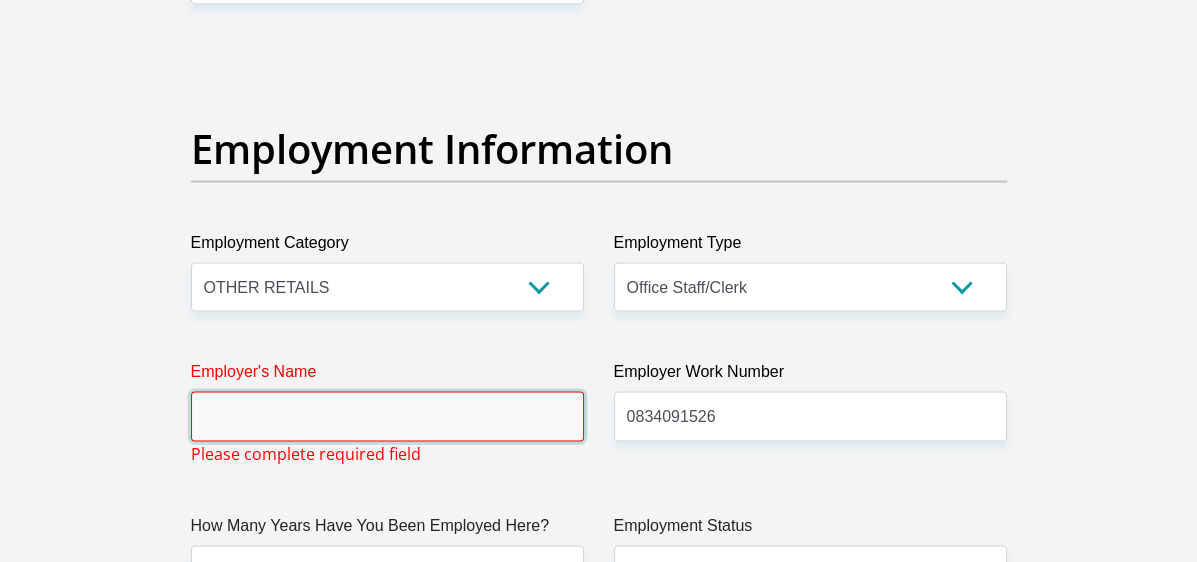 click on "Employer's Name" at bounding box center (387, 416) 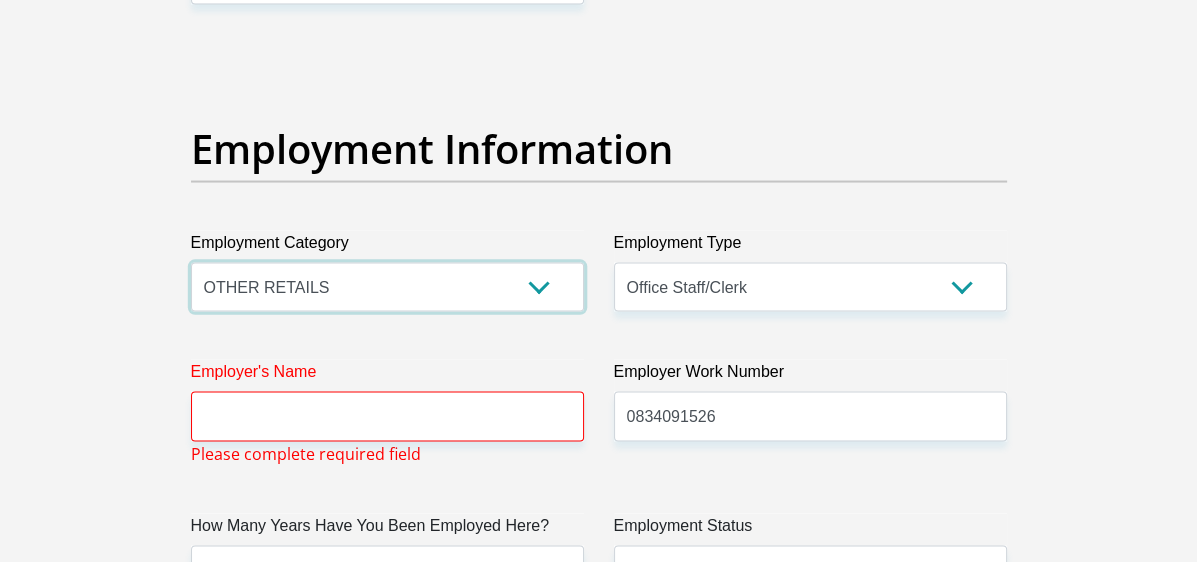 click on "AGRICULTURE
ALCOHOL & TOBACCO
CONSTRUCTION MATERIALS
METALLURGY
EQUIPMENT FOR RENEWABLE ENERGY
SPECIALIZED CONTRACTORS
CAR
GAMING (INCL. INTERNET
OTHER WHOLESALE
UNLICENSED PHARMACEUTICALS
CURRENCY EXCHANGE HOUSES
OTHER FINANCIAL INSTITUTIONS & INSURANCE
REAL ESTATE AGENTS
OIL & GAS
OTHER MATERIALS (E.G. IRON ORE)
PRECIOUS STONES & PRECIOUS METALS
POLITICAL ORGANIZATIONS
RELIGIOUS ORGANIZATIONS(NOT SECTS)
ACTI. HAVING BUSINESS DEAL WITH PUBLIC ADMINISTRATION
LAUNDROMATS" at bounding box center (387, 287) 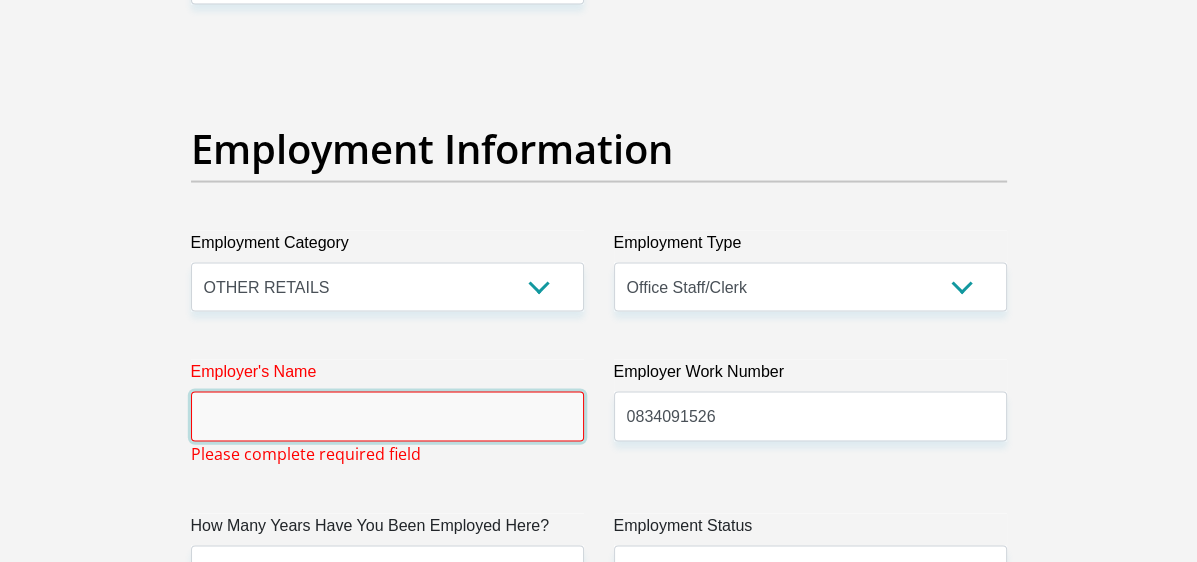 click on "Employer's Name" at bounding box center (387, 416) 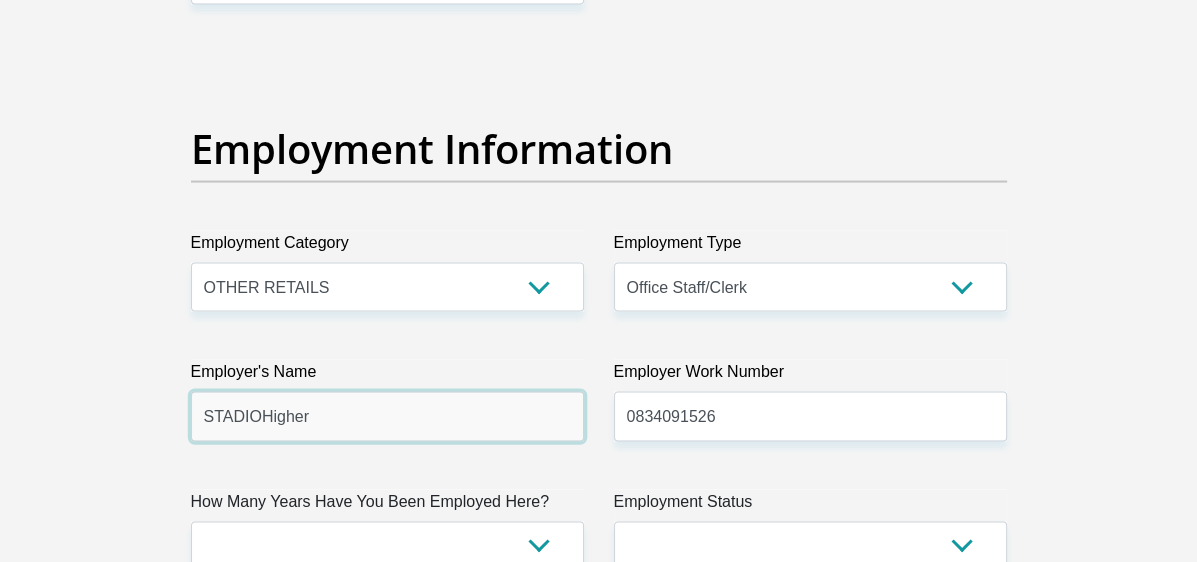 type on "StadioHigherEducation" 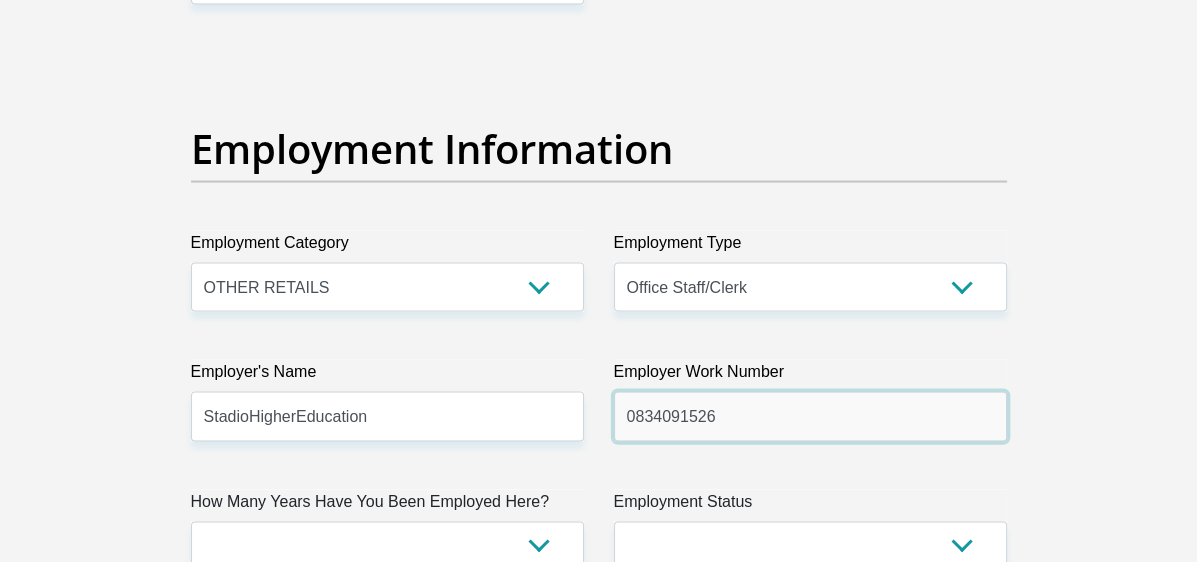 paste on "21 949 503" 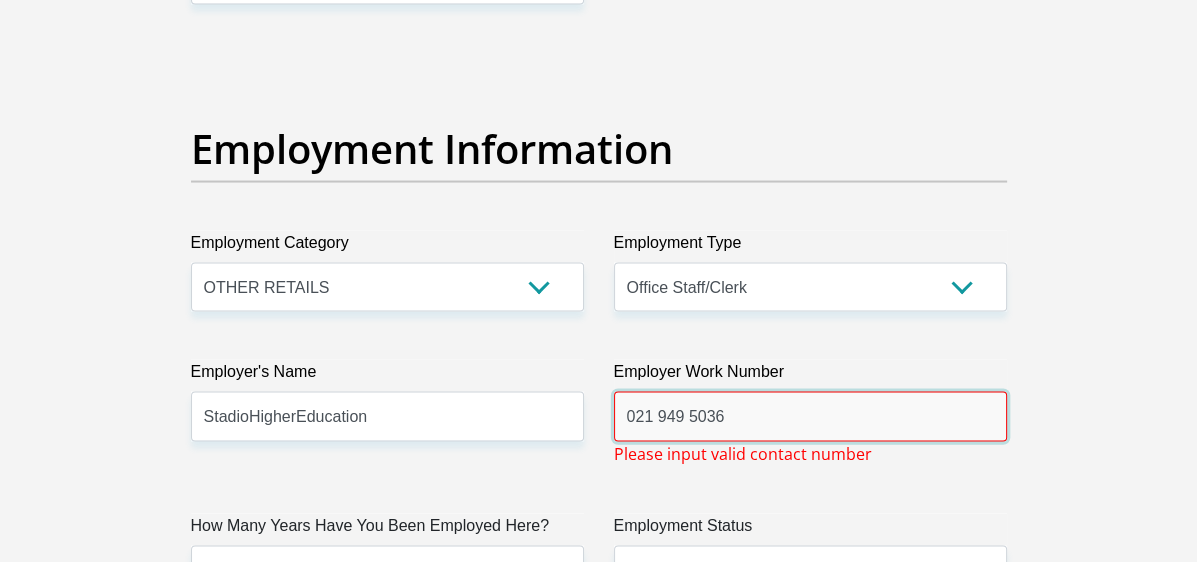 click on "021 949 5036" at bounding box center (810, 416) 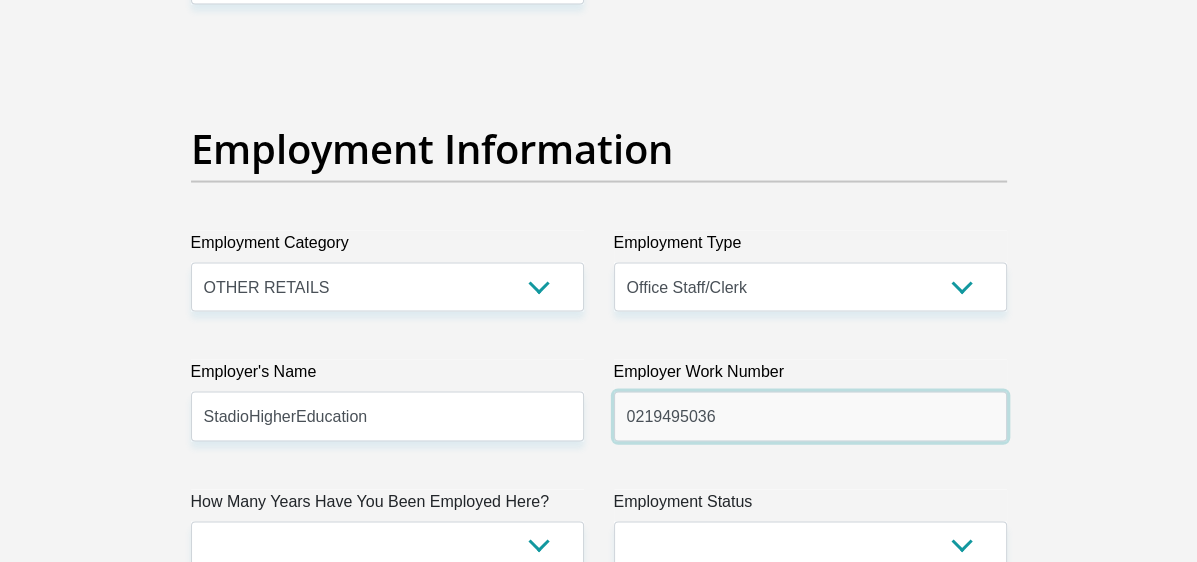 type on "0219495036" 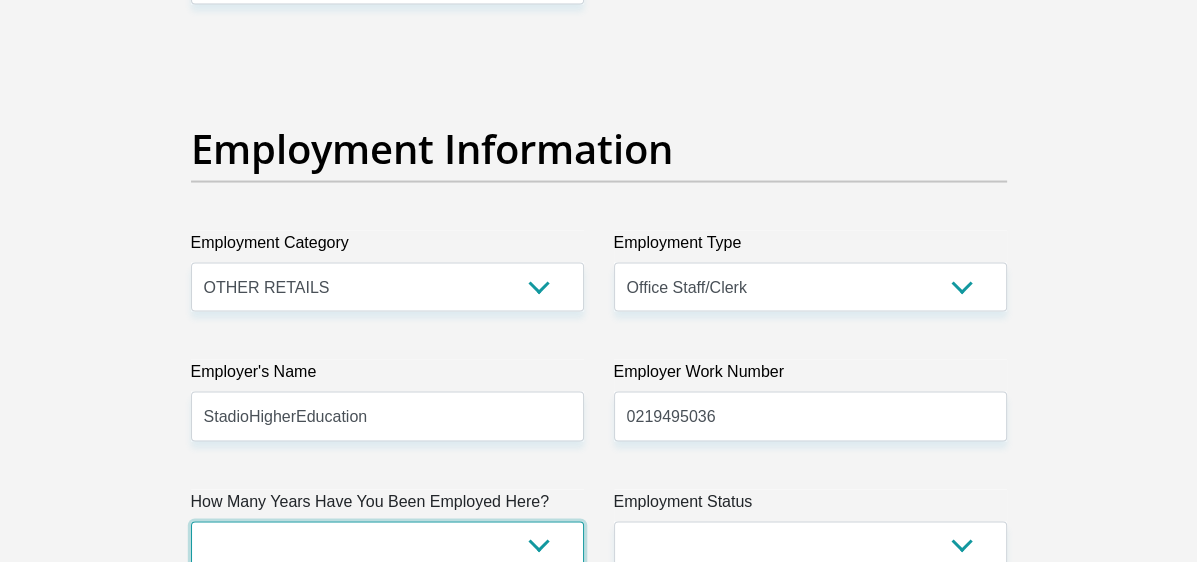 scroll, scrollTop: 3601, scrollLeft: 0, axis: vertical 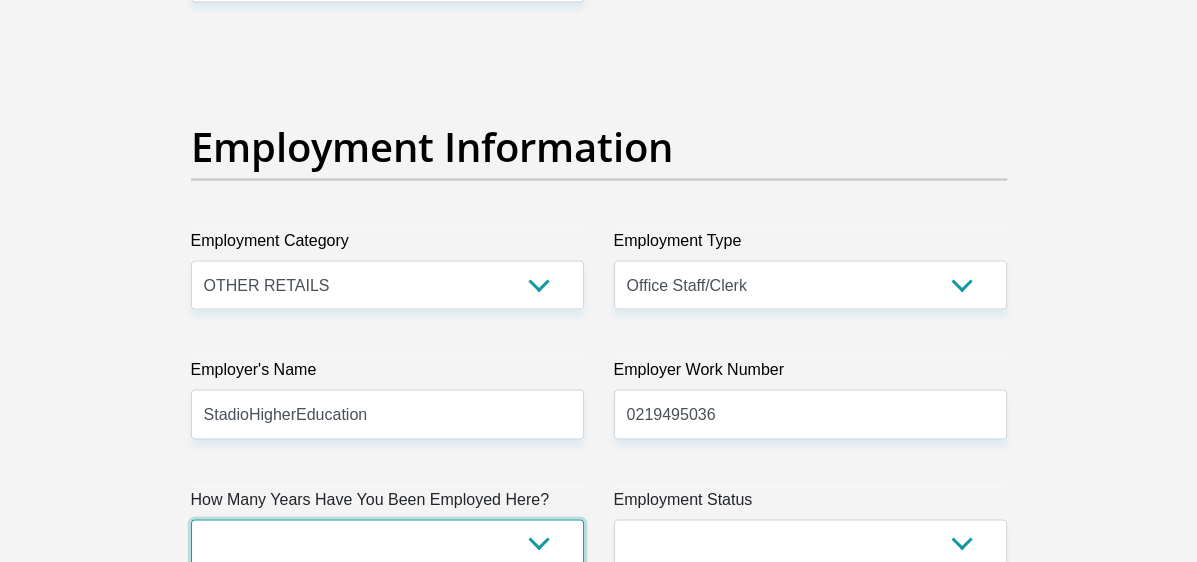 click on "less than 1 year
1-3 years
3-5 years
5+ years" at bounding box center (387, 544) 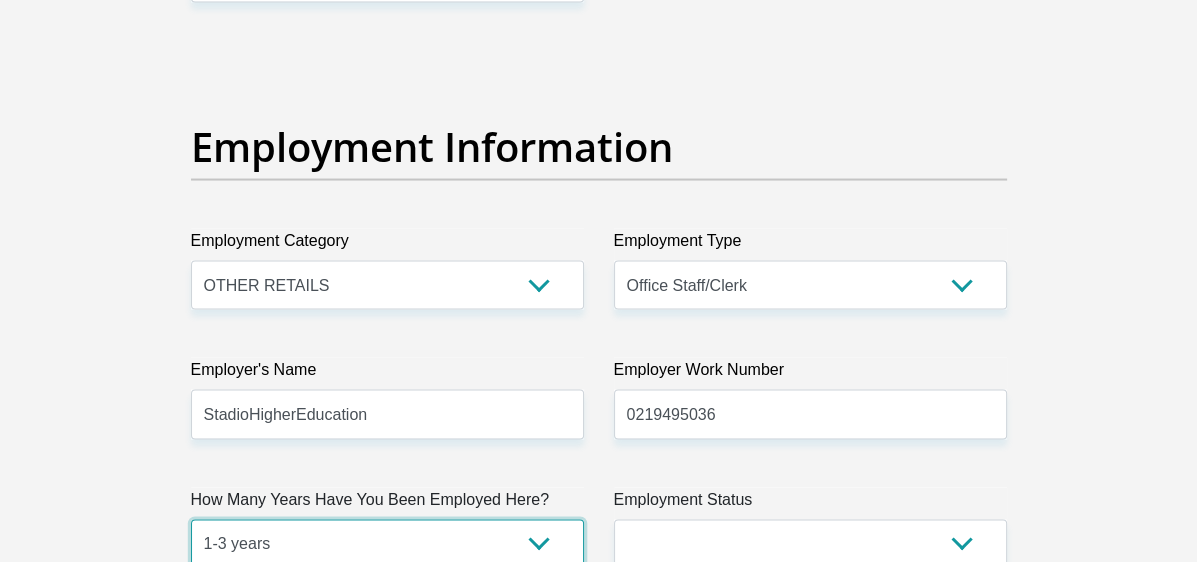 click on "less than 1 year
1-3 years
3-5 years
5+ years" at bounding box center [387, 544] 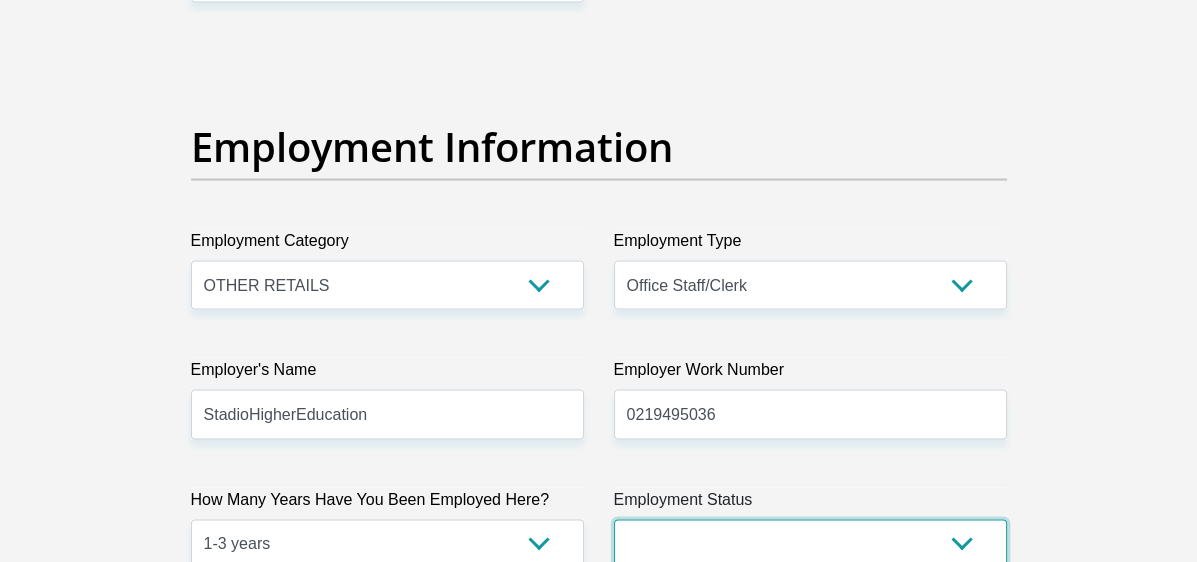 click on "Permanent/Full-time
Part-time/Casual
Contract Worker
Self-Employed
Housewife
Retired
Student
Medically Boarded
Disability
Unemployed" at bounding box center [810, 544] 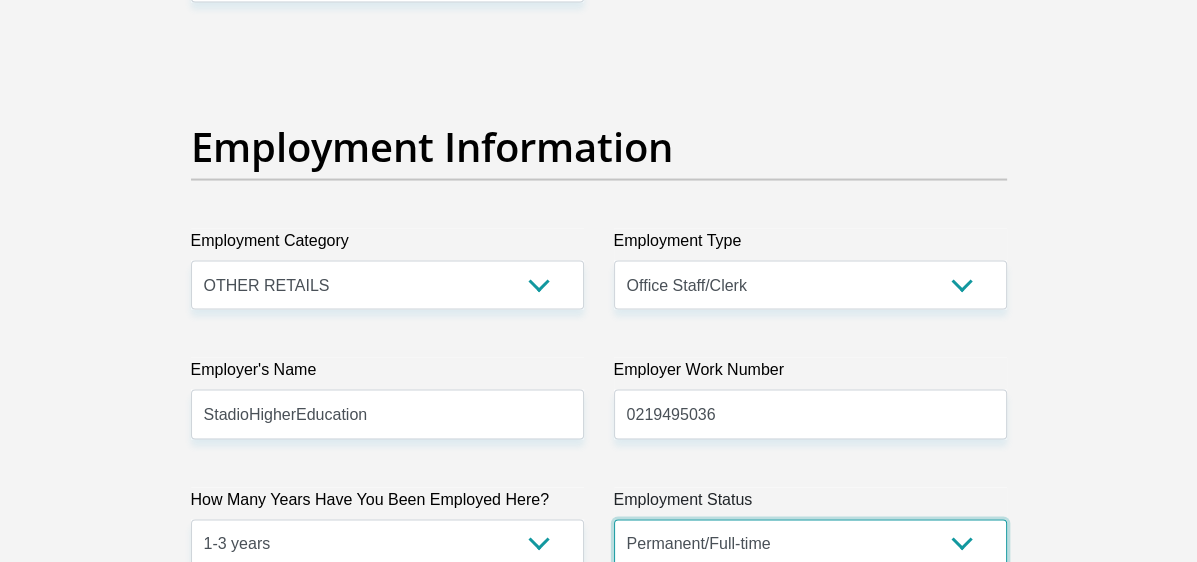 click on "Permanent/Full-time
Part-time/Casual
Contract Worker
Self-Employed
Housewife
Retired
Student
Medically Boarded
Disability
Unemployed" at bounding box center (810, 544) 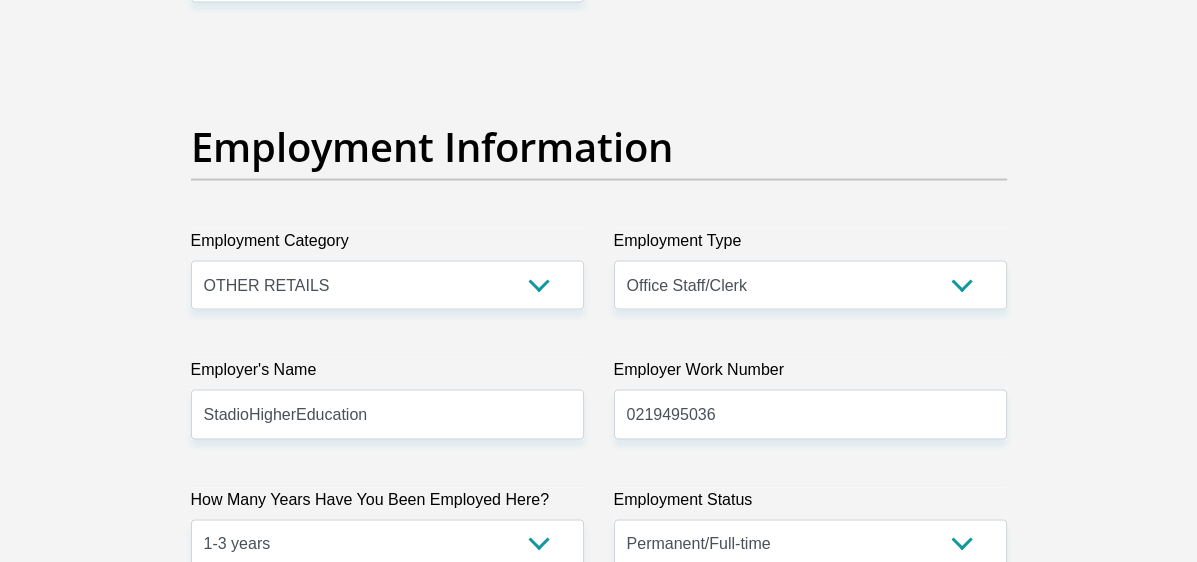 scroll, scrollTop: 4163, scrollLeft: 0, axis: vertical 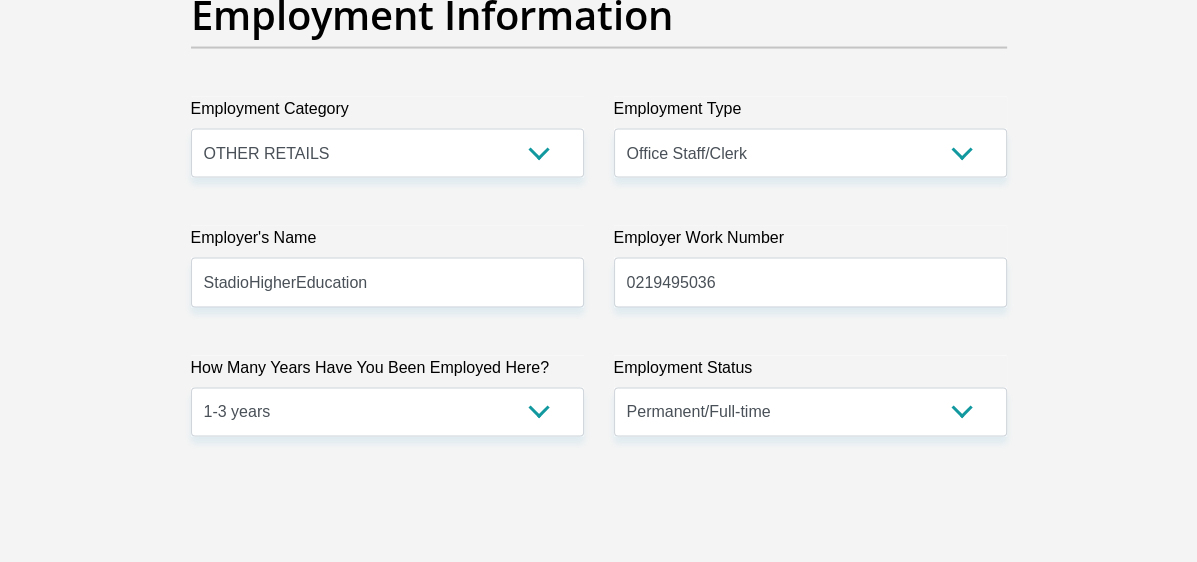 drag, startPoint x: 1211, startPoint y: 332, endPoint x: 1214, endPoint y: 301, distance: 31.144823 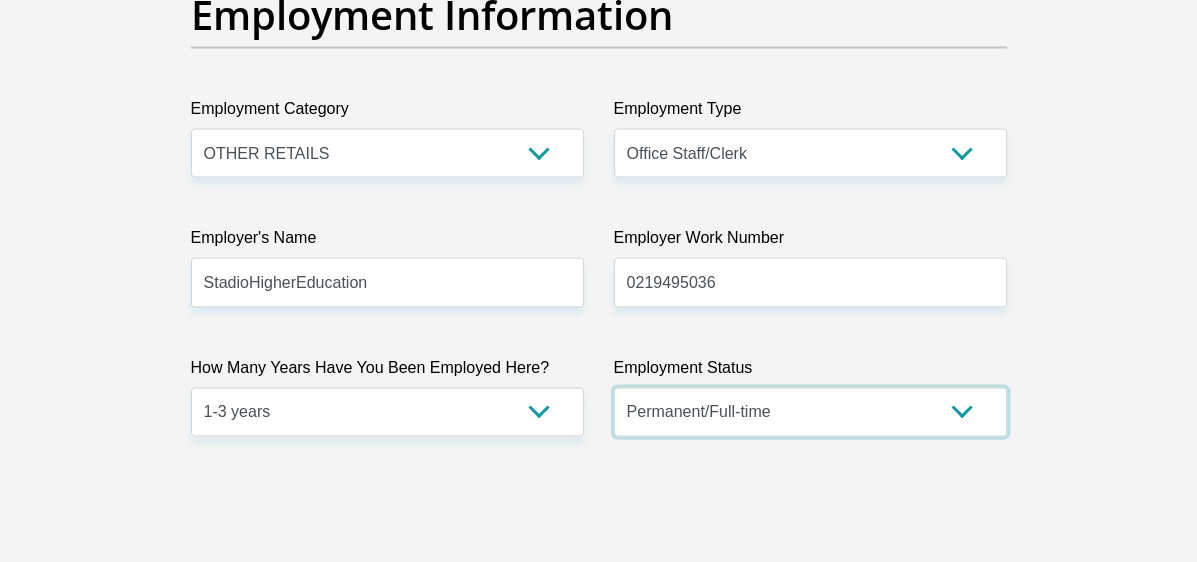 click on "Permanent/Full-time
Part-time/Casual
Contract Worker
Self-Employed
Housewife
Retired
Student
Medically Boarded
Disability
Unemployed" at bounding box center (810, 412) 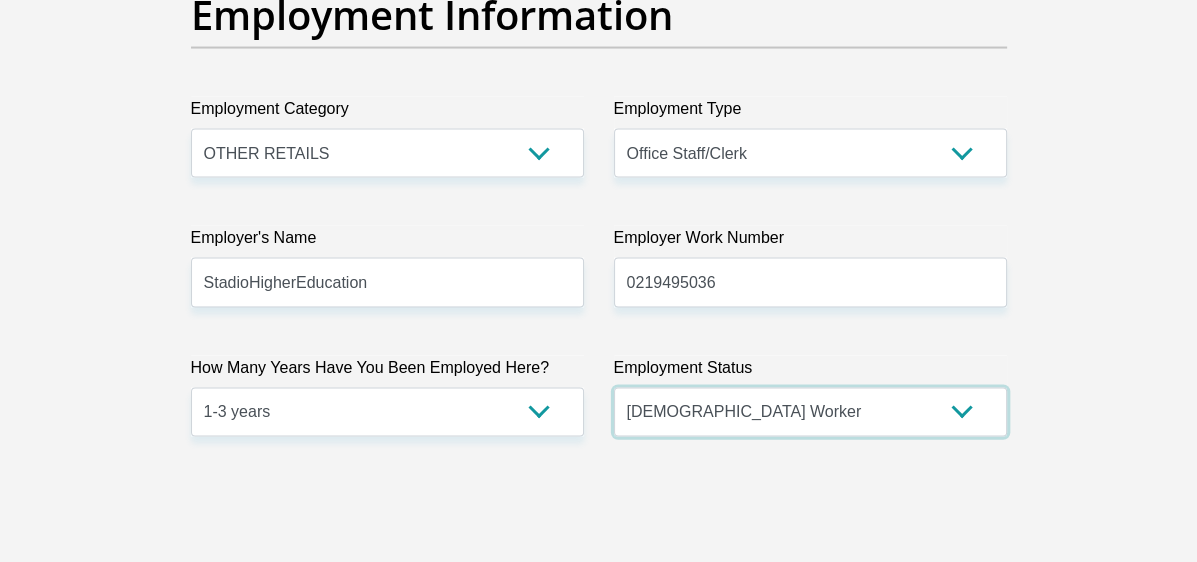 click on "Permanent/Full-time
Part-time/Casual
Contract Worker
Self-Employed
Housewife
Retired
Student
Medically Boarded
Disability
Unemployed" at bounding box center [810, 412] 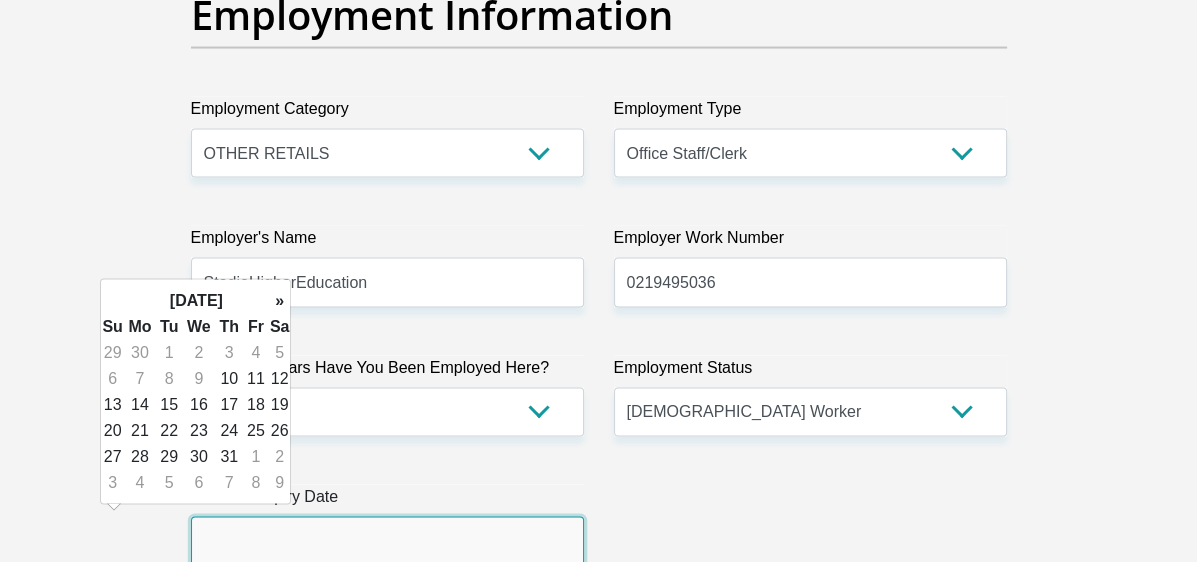 click at bounding box center (387, 541) 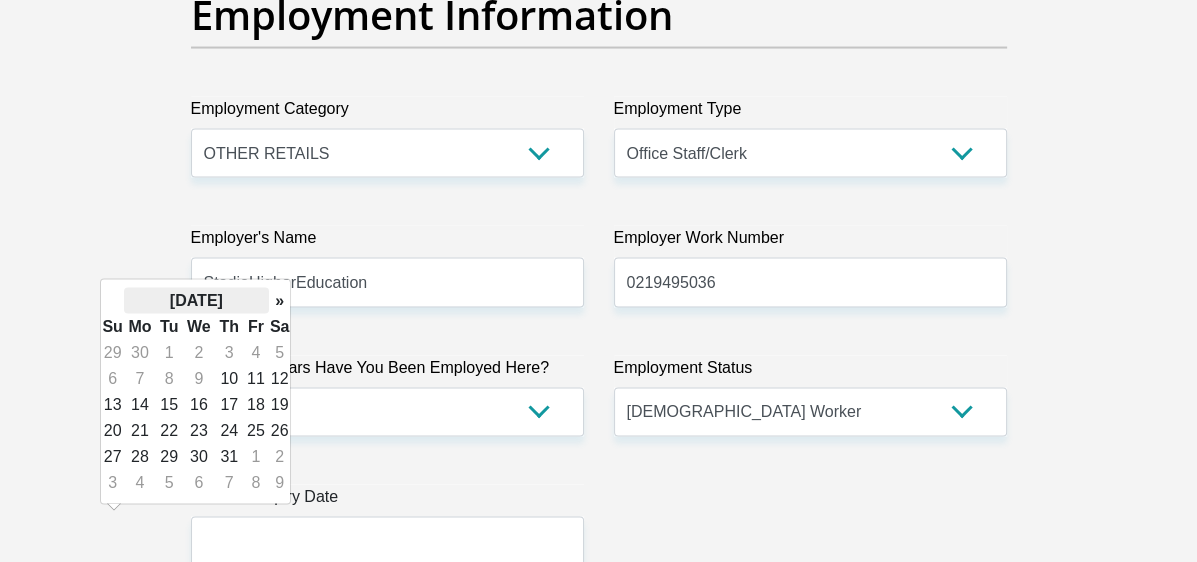 click on "July 2025" at bounding box center [196, 301] 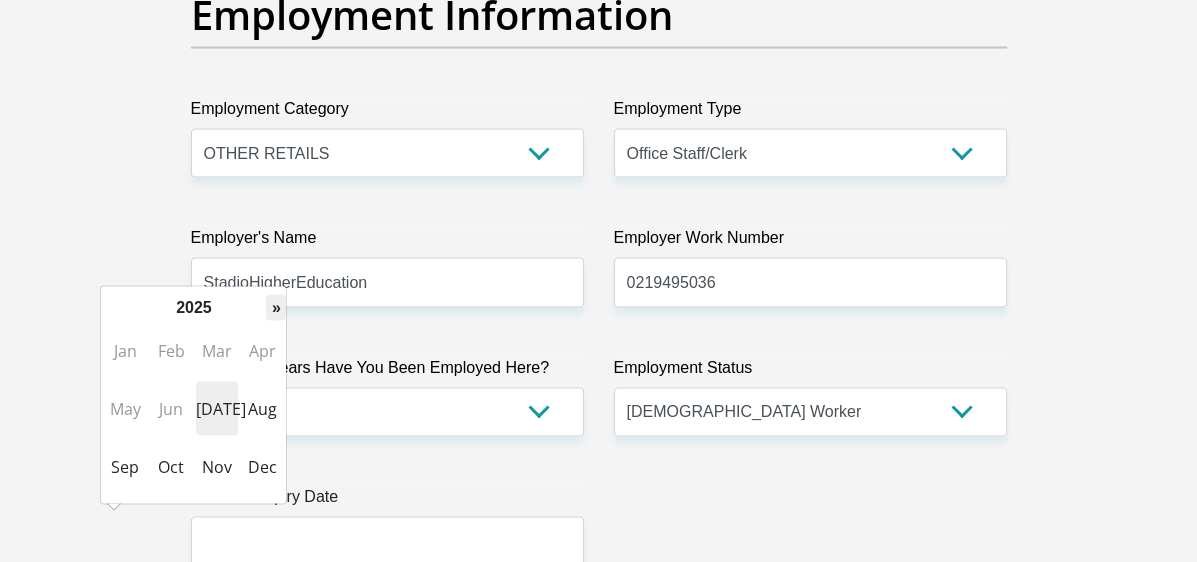 click on "»" at bounding box center [276, 308] 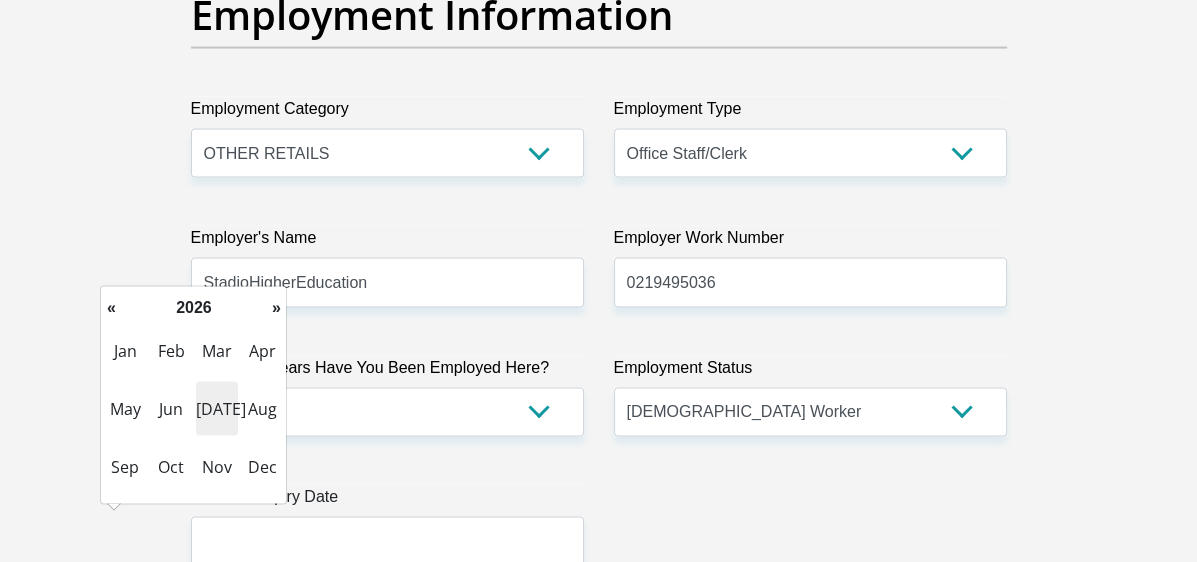 click on "»" at bounding box center [276, 308] 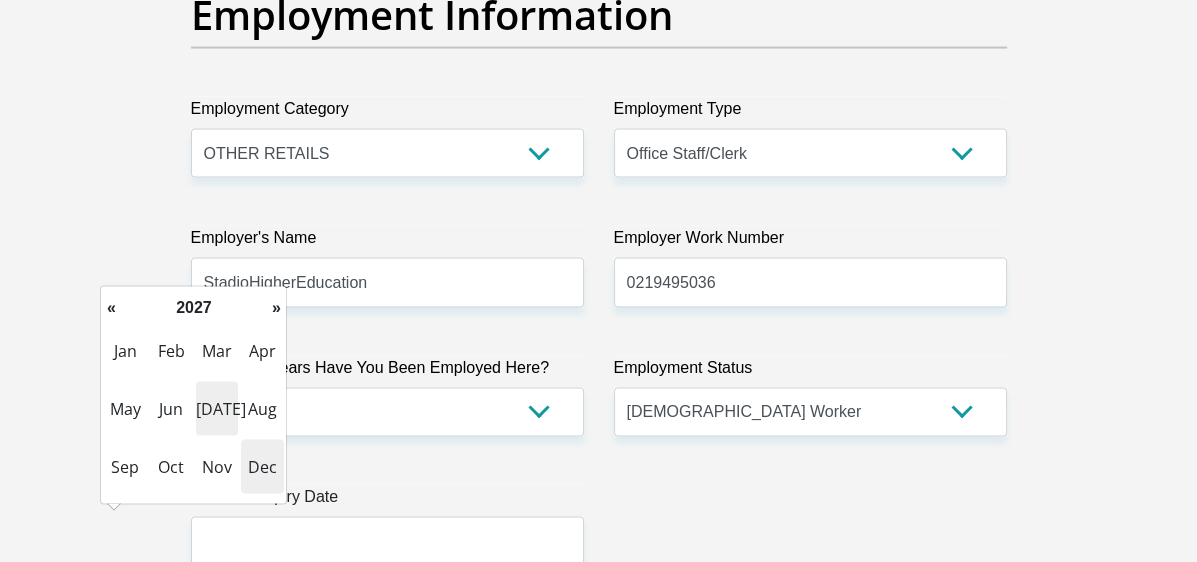 click on "Dec" at bounding box center (262, 467) 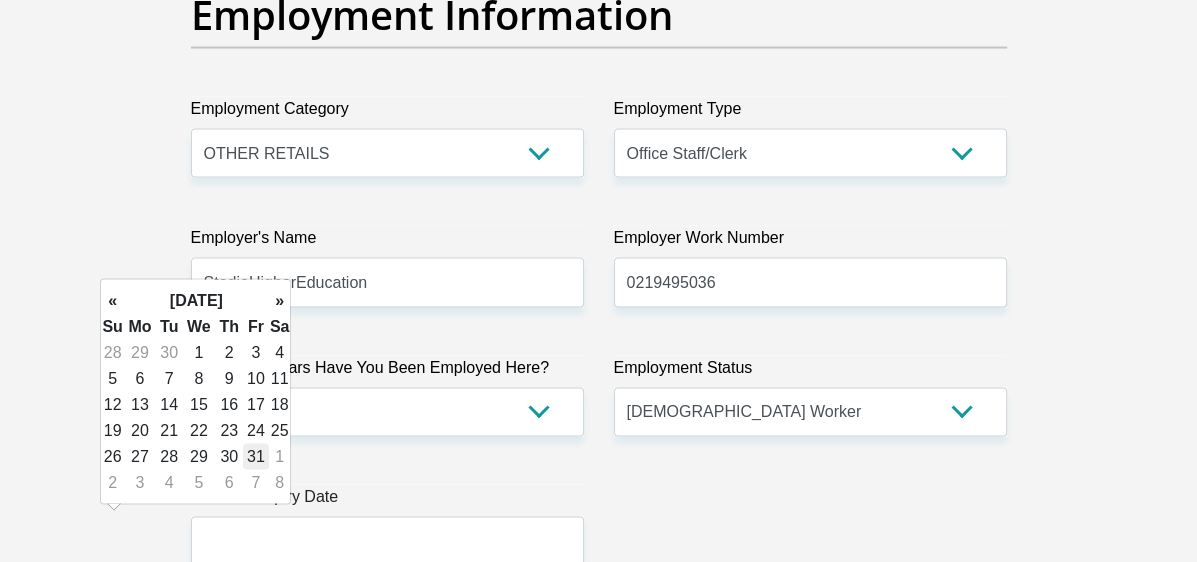 click on "31" at bounding box center (256, 457) 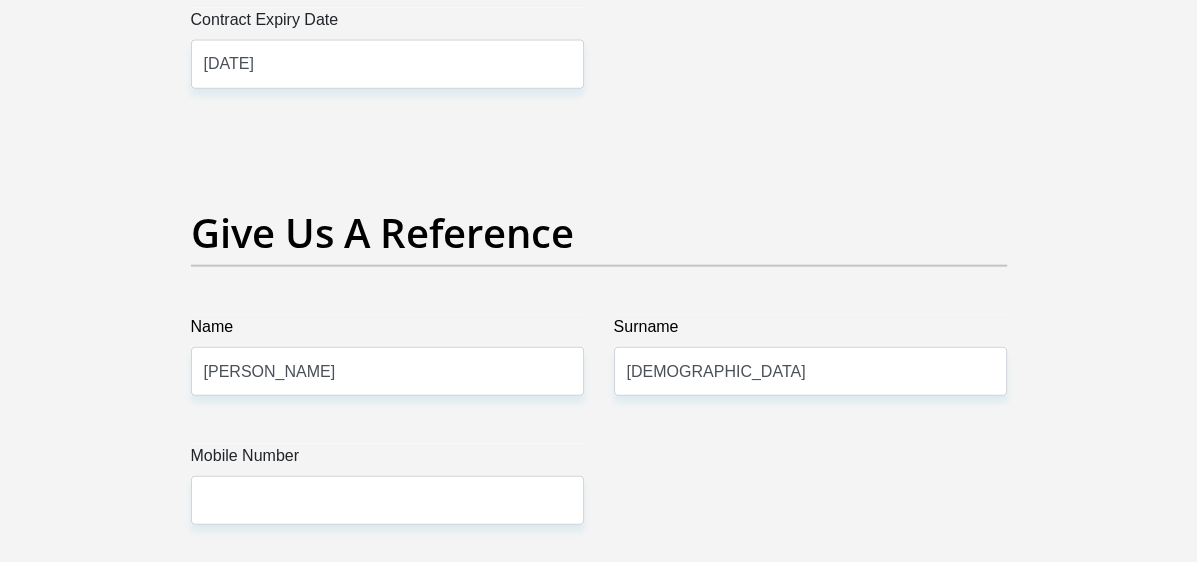scroll, scrollTop: 4225, scrollLeft: 0, axis: vertical 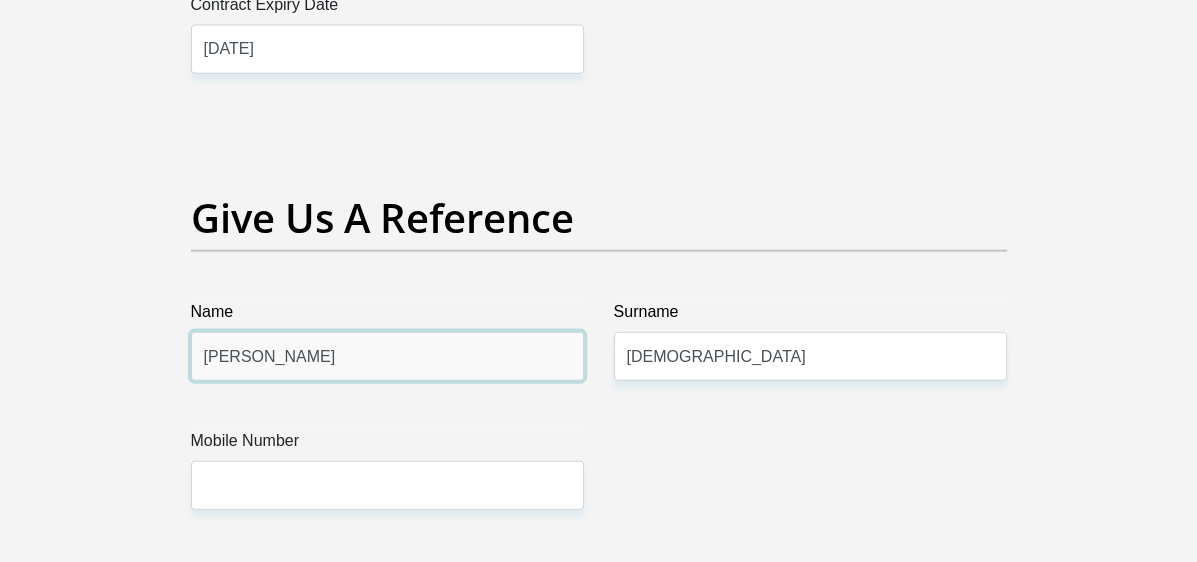 click on "Anastacia" at bounding box center [387, 356] 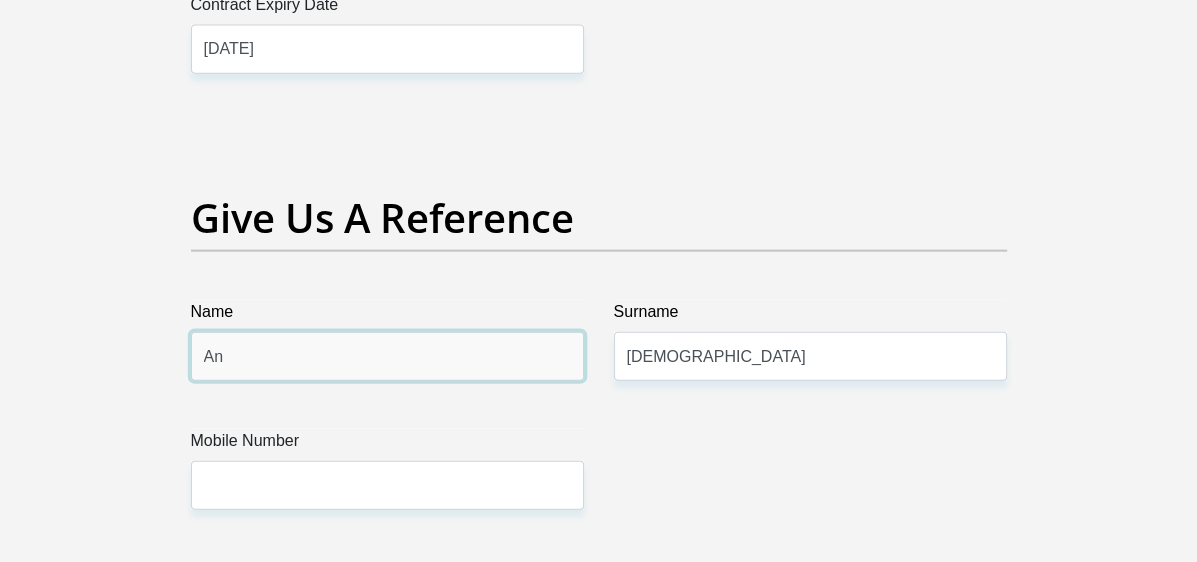 type on "A" 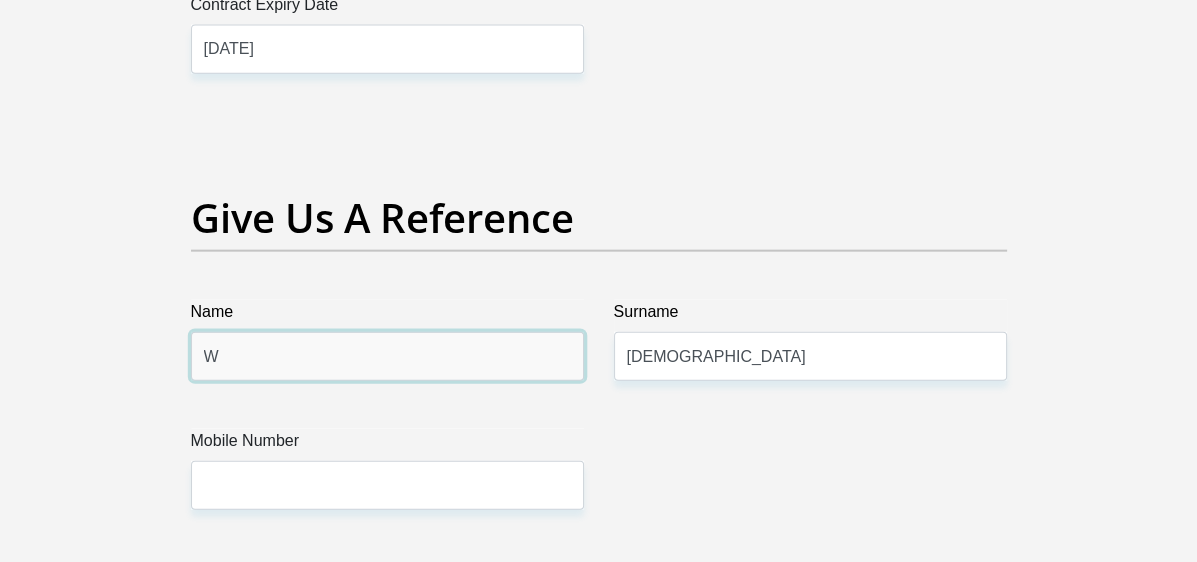 type on "Wesley" 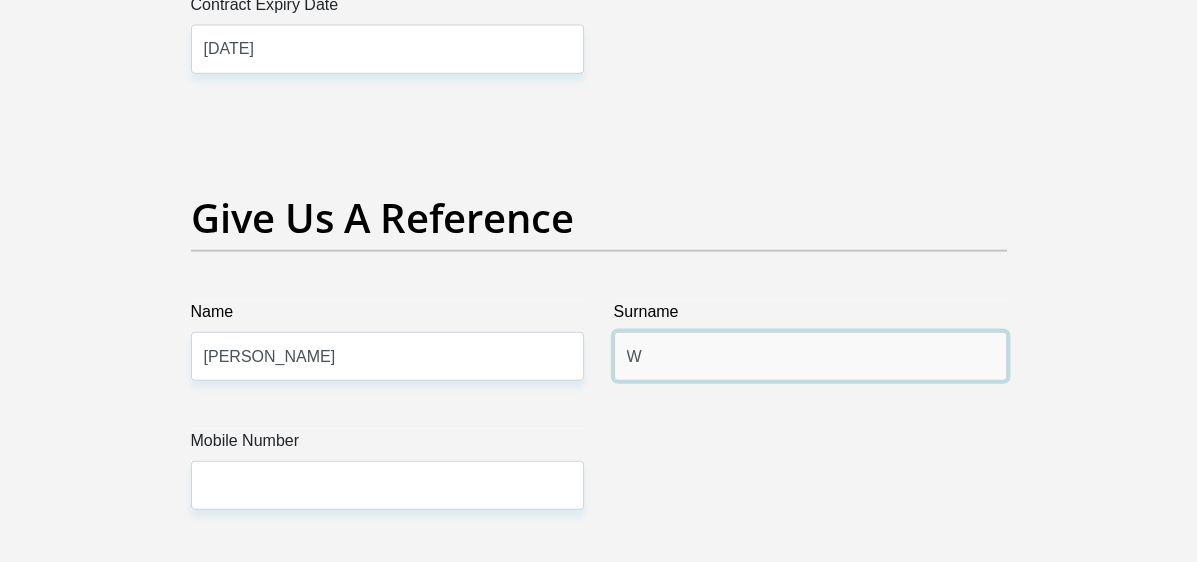 type on "Williams" 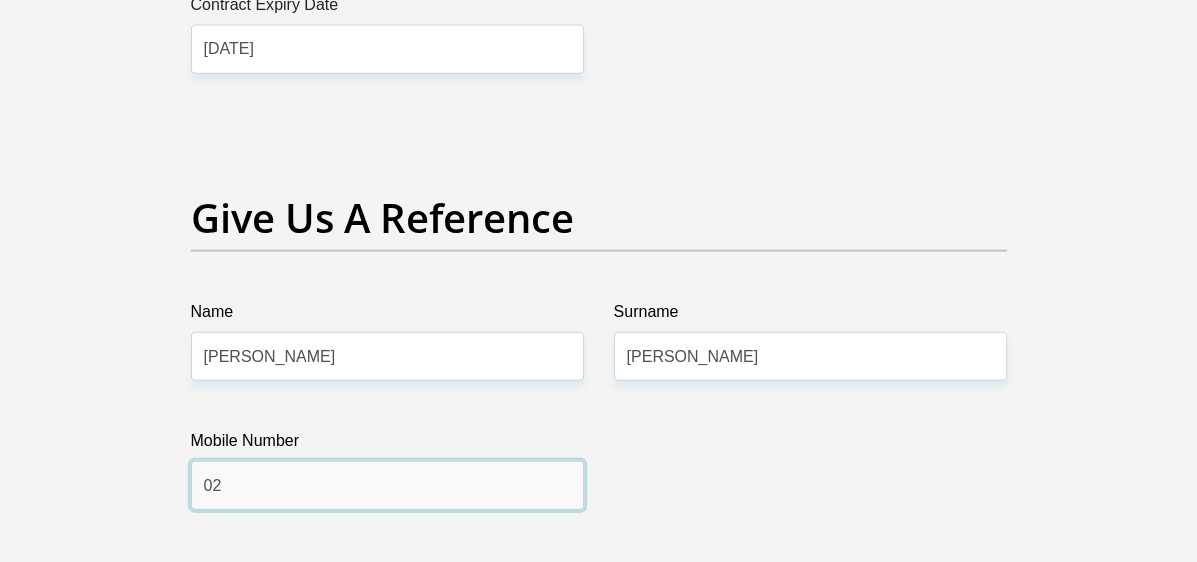 type on "0" 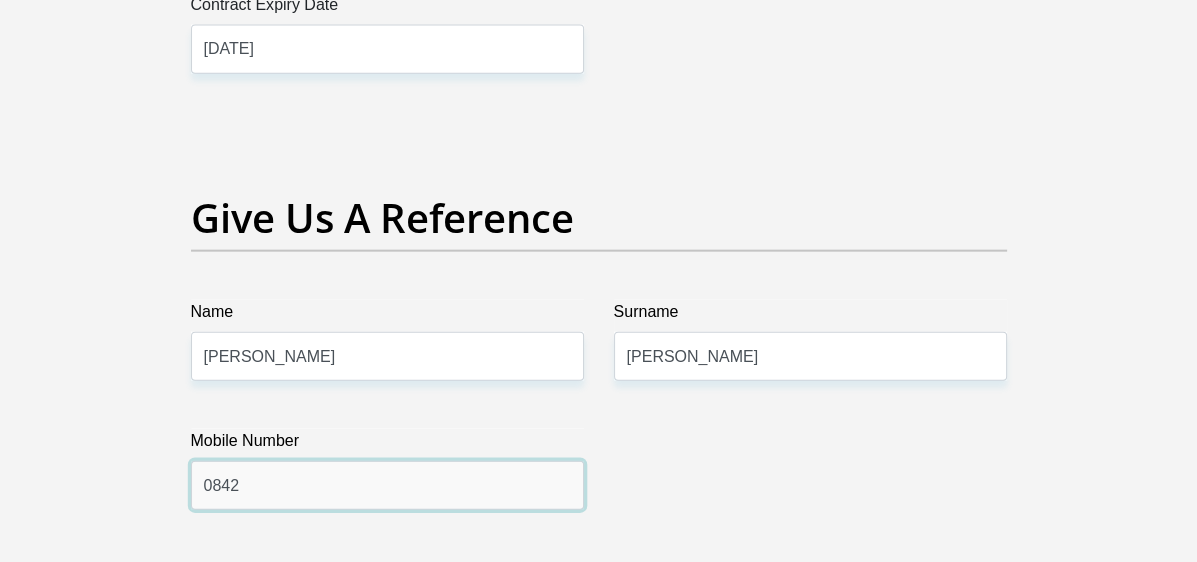 type on "0842680275" 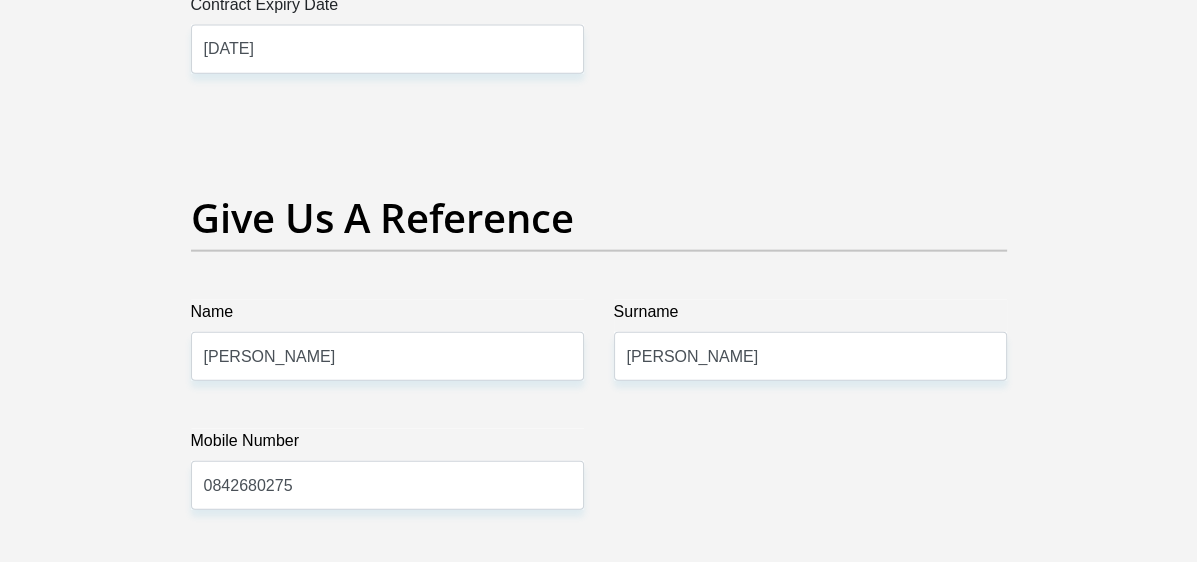 scroll, scrollTop: 4728, scrollLeft: 0, axis: vertical 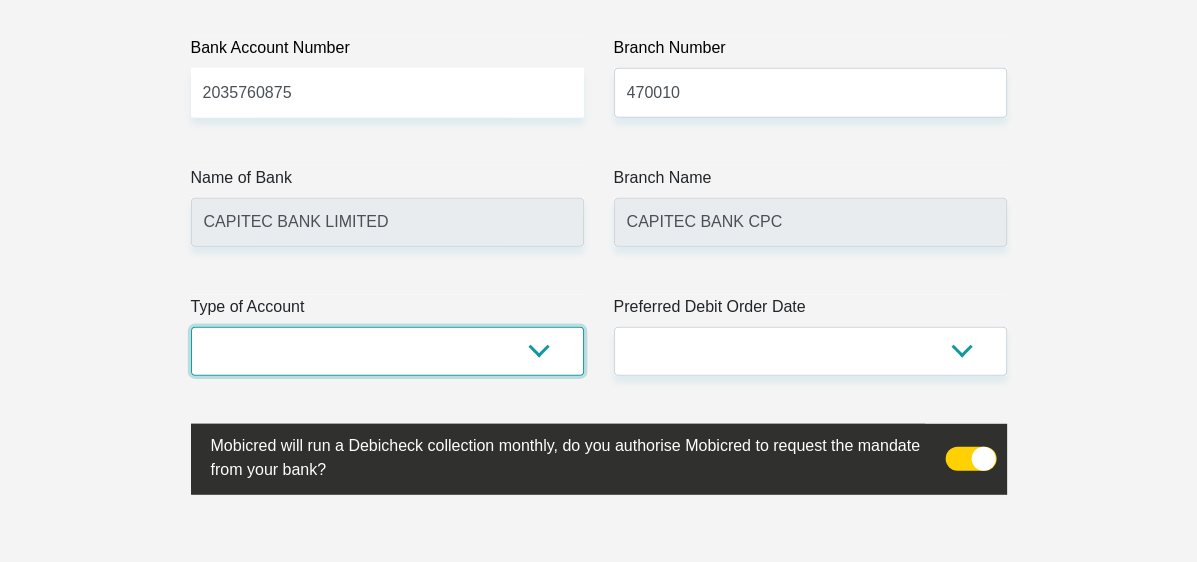 click on "Cheque
Savings" at bounding box center [387, 351] 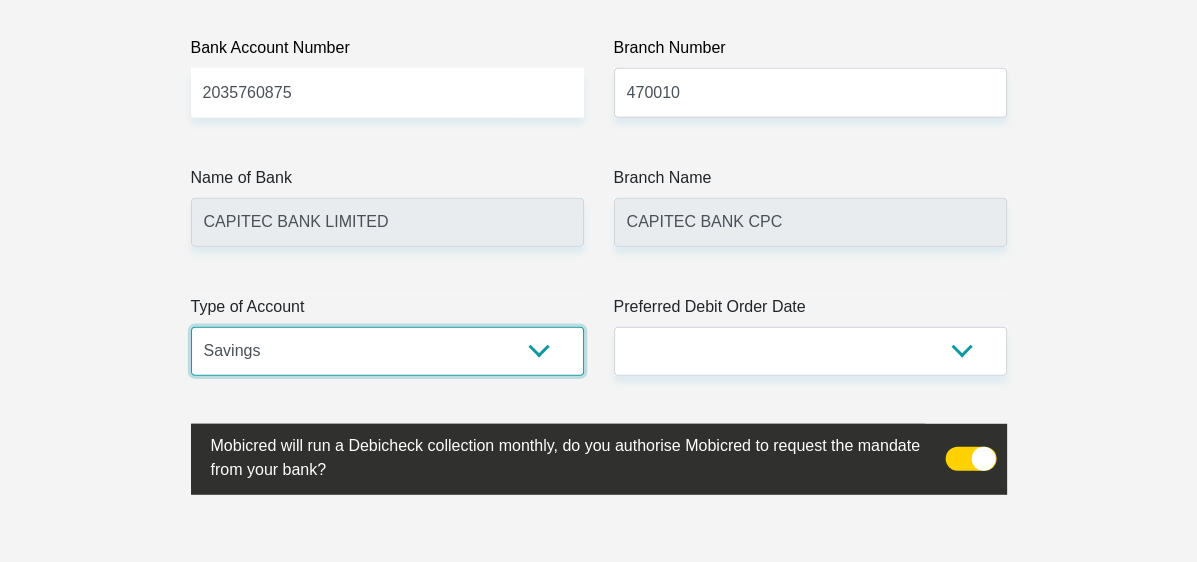 click on "Cheque
Savings" at bounding box center (387, 351) 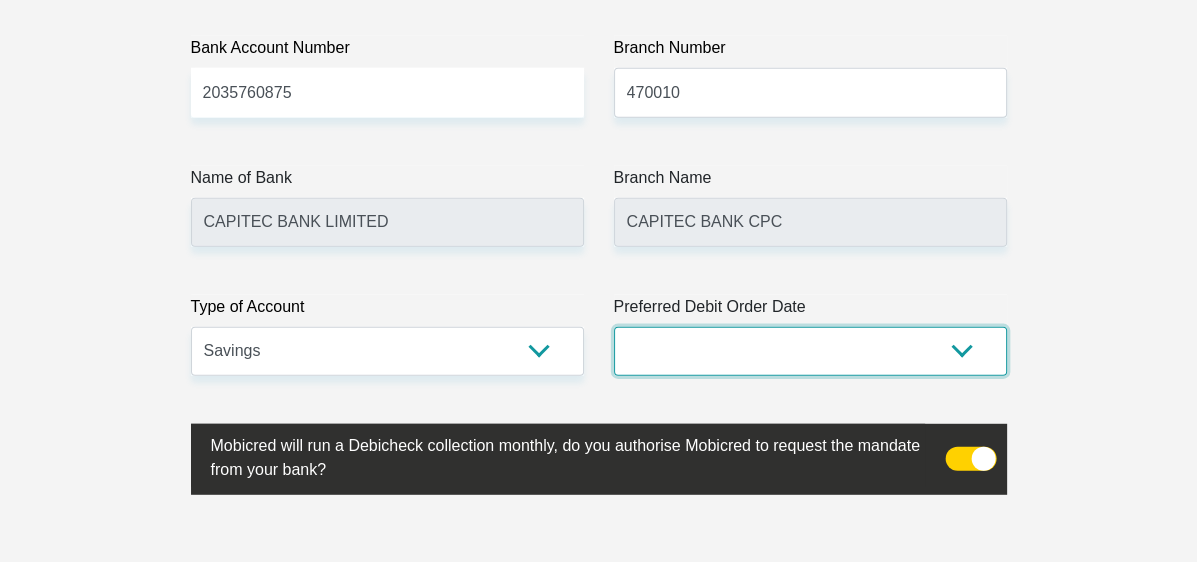 click on "1st
2nd
3rd
4th
5th
7th
18th
19th
20th
21st
22nd
23rd
24th
25th
26th
27th
28th
29th
30th" at bounding box center [810, 351] 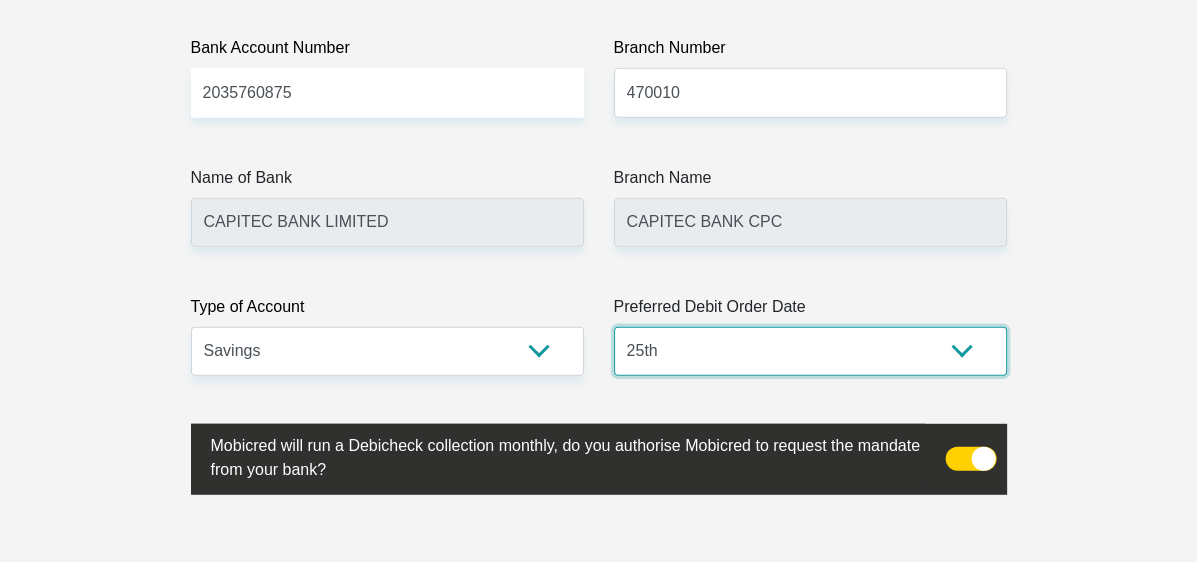 click on "1st
2nd
3rd
4th
5th
7th
18th
19th
20th
21st
22nd
23rd
24th
25th
26th
27th
28th
29th
30th" at bounding box center [810, 351] 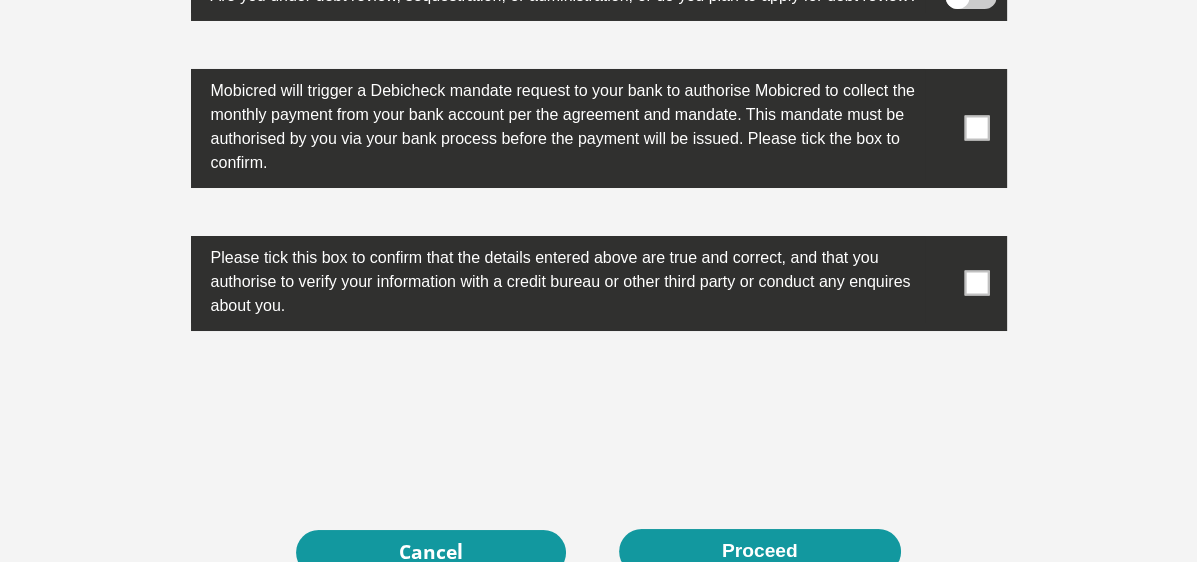 scroll, scrollTop: 6215, scrollLeft: 0, axis: vertical 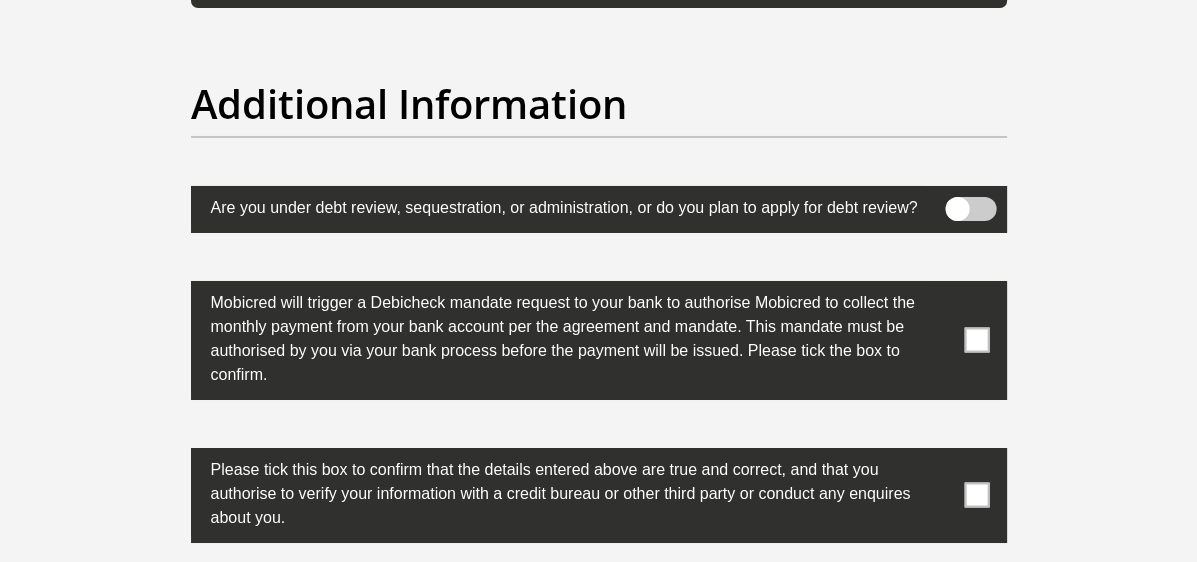 click at bounding box center [599, 340] 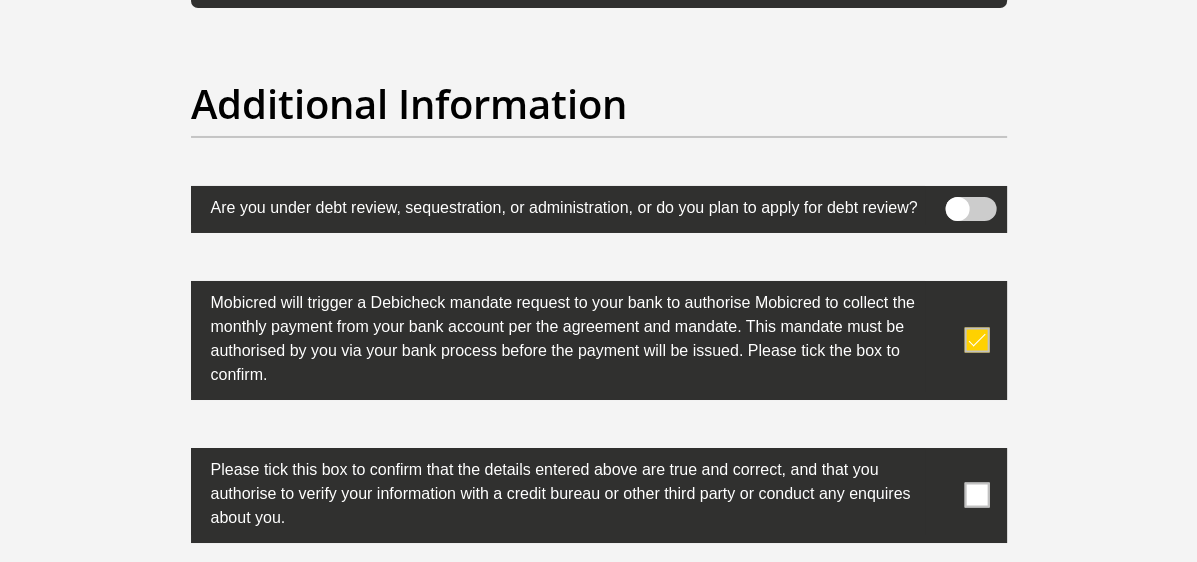 click at bounding box center (976, 495) 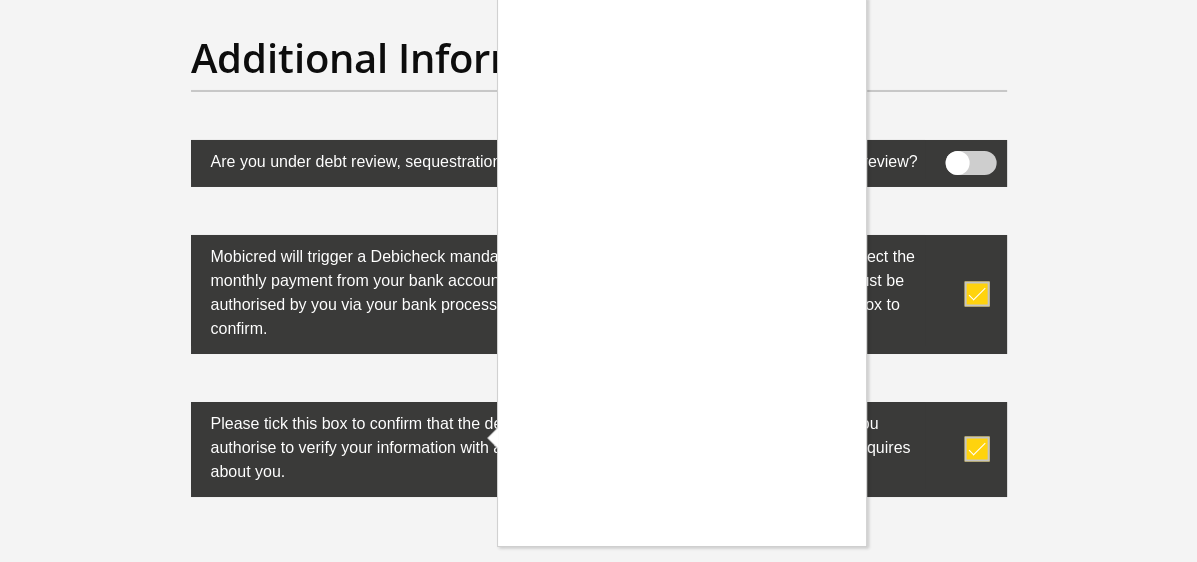 scroll, scrollTop: 6570, scrollLeft: 0, axis: vertical 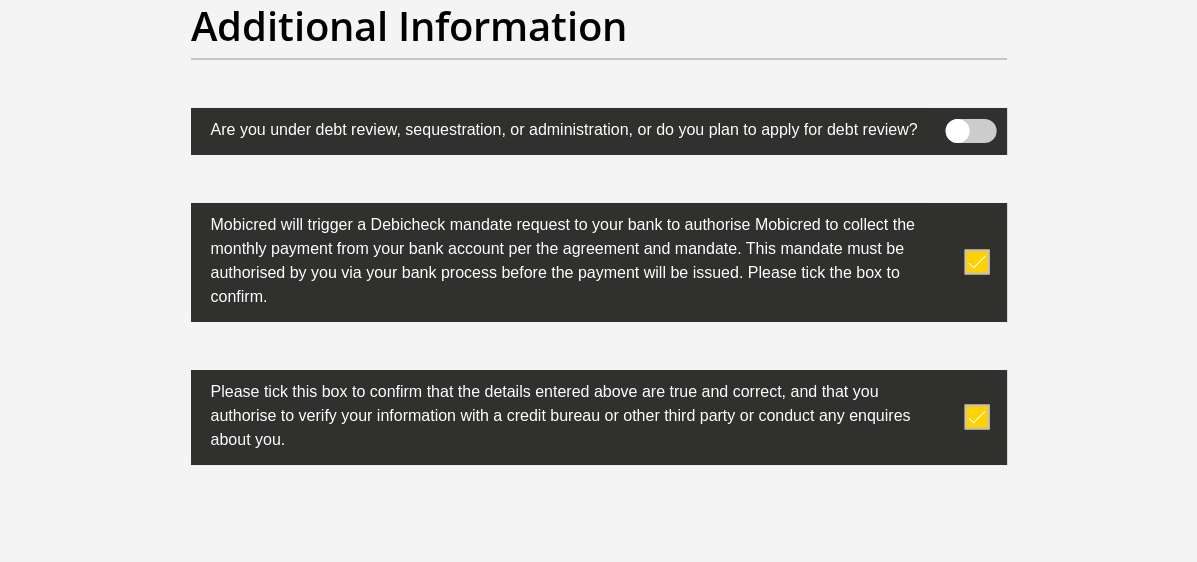 click on "Proceed" at bounding box center [760, 685] 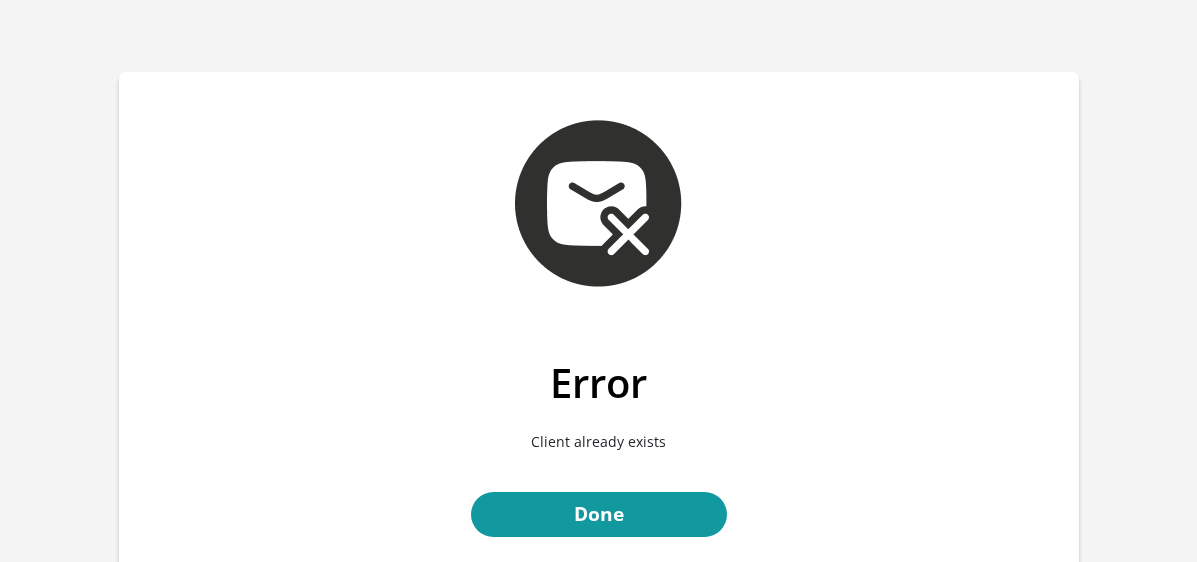 scroll, scrollTop: 0, scrollLeft: 0, axis: both 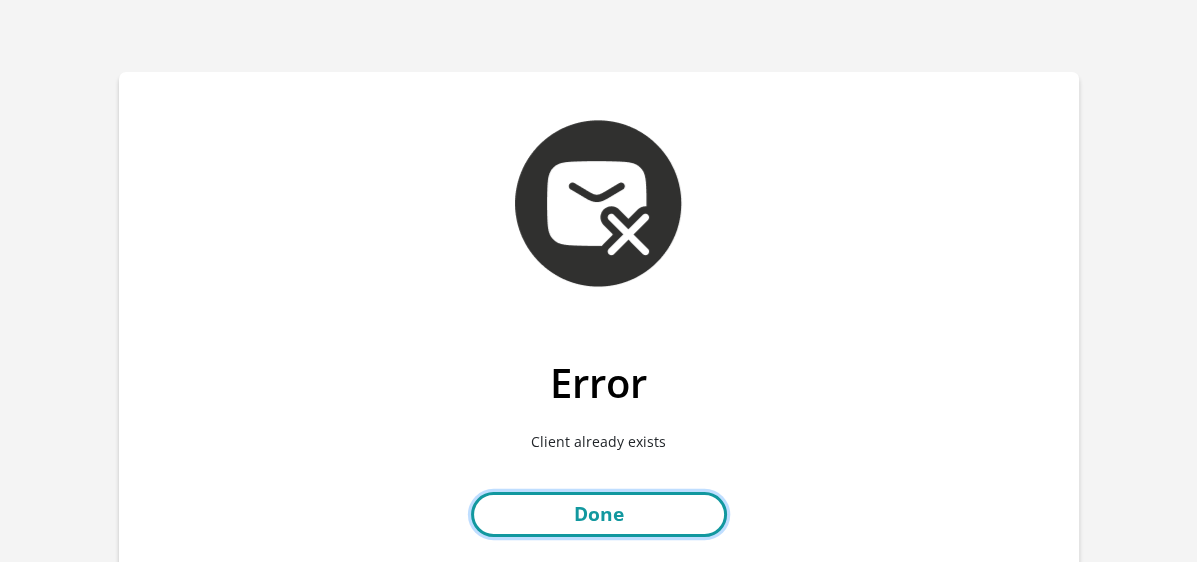 click on "Done" at bounding box center (599, 514) 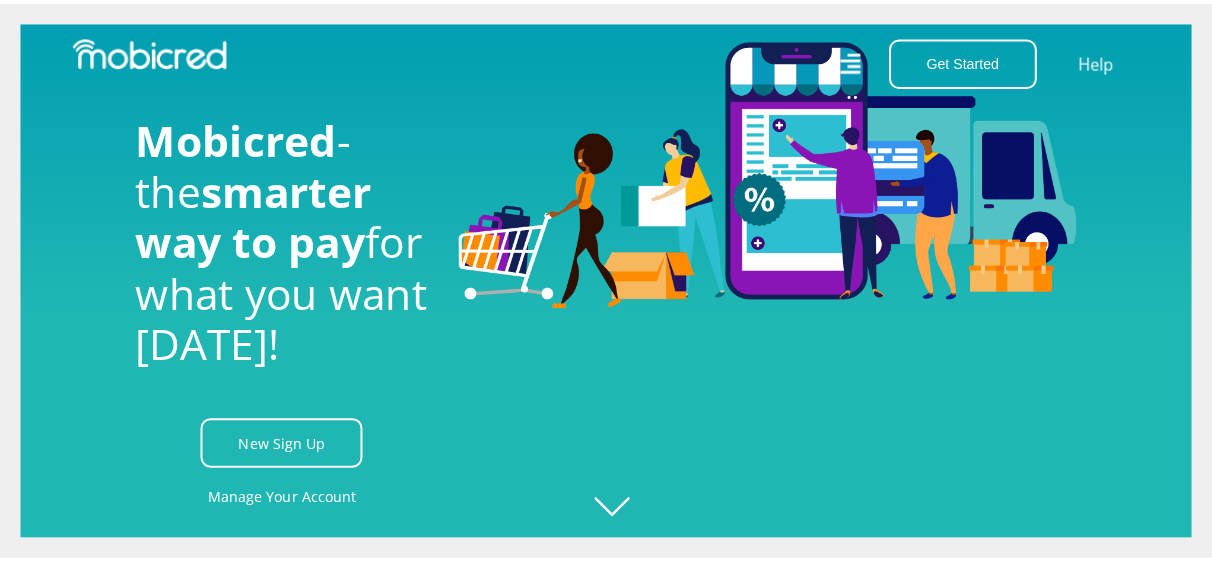 scroll, scrollTop: 0, scrollLeft: 0, axis: both 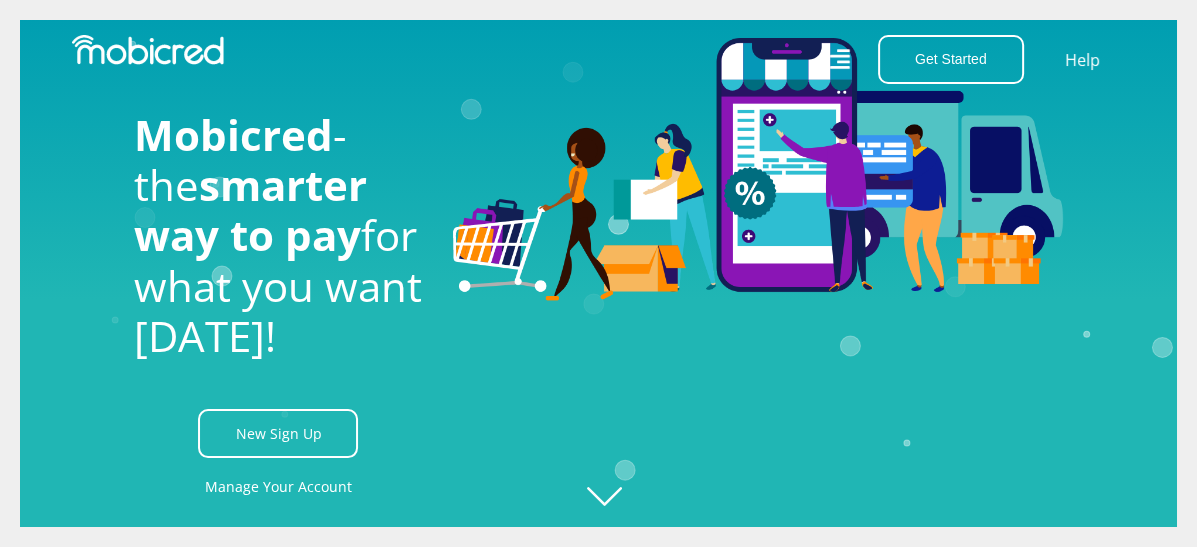 click 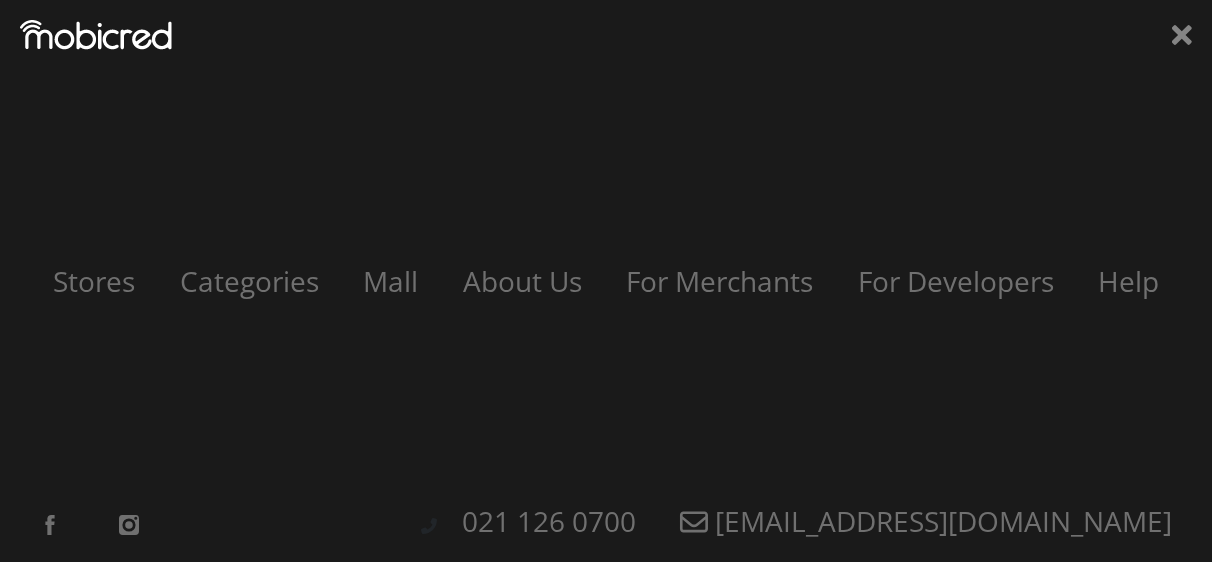 scroll, scrollTop: 0, scrollLeft: 1424, axis: horizontal 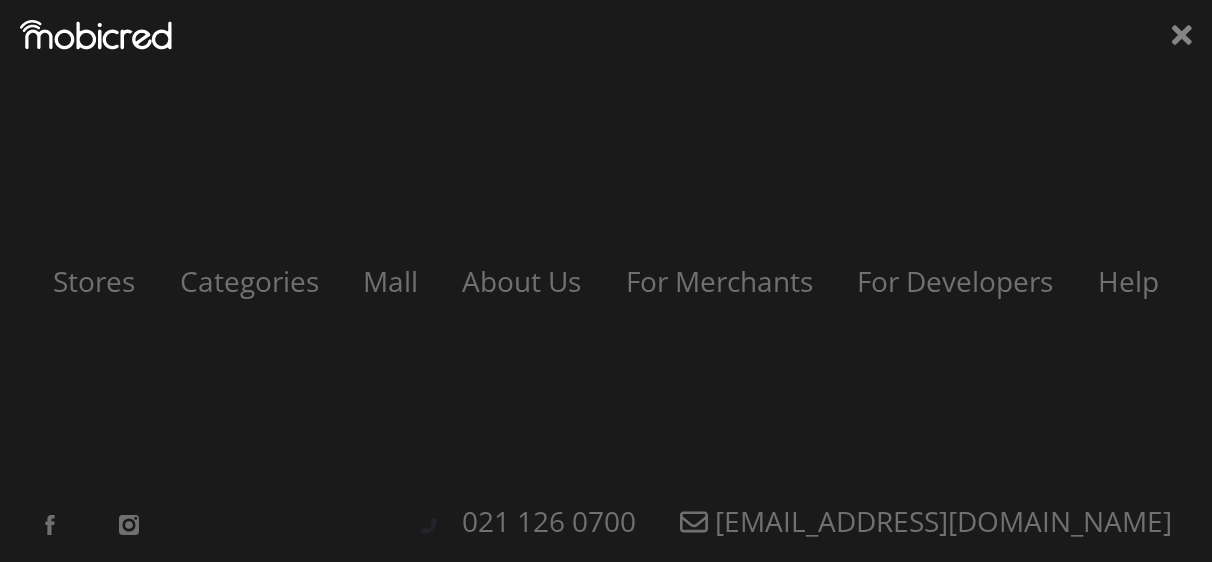 click on "Stores
Categories
Mall
About Us
For Merchants
For Developers
Help
Sign Up
Sign In
021 126 0700
customerservice@mobicred.co.za" at bounding box center [606, 281] 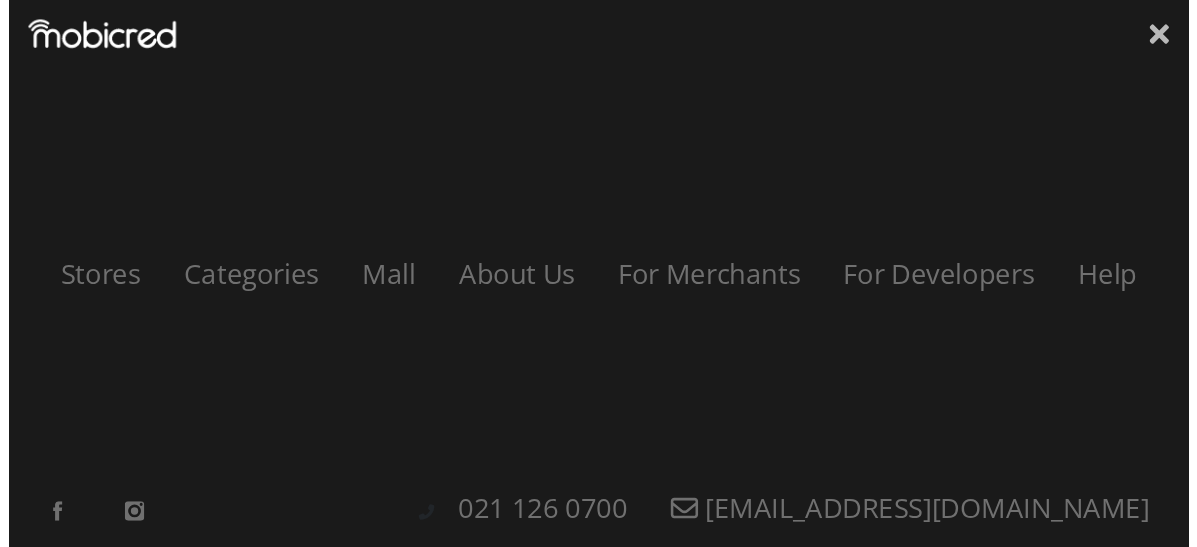 scroll, scrollTop: 0, scrollLeft: 2565, axis: horizontal 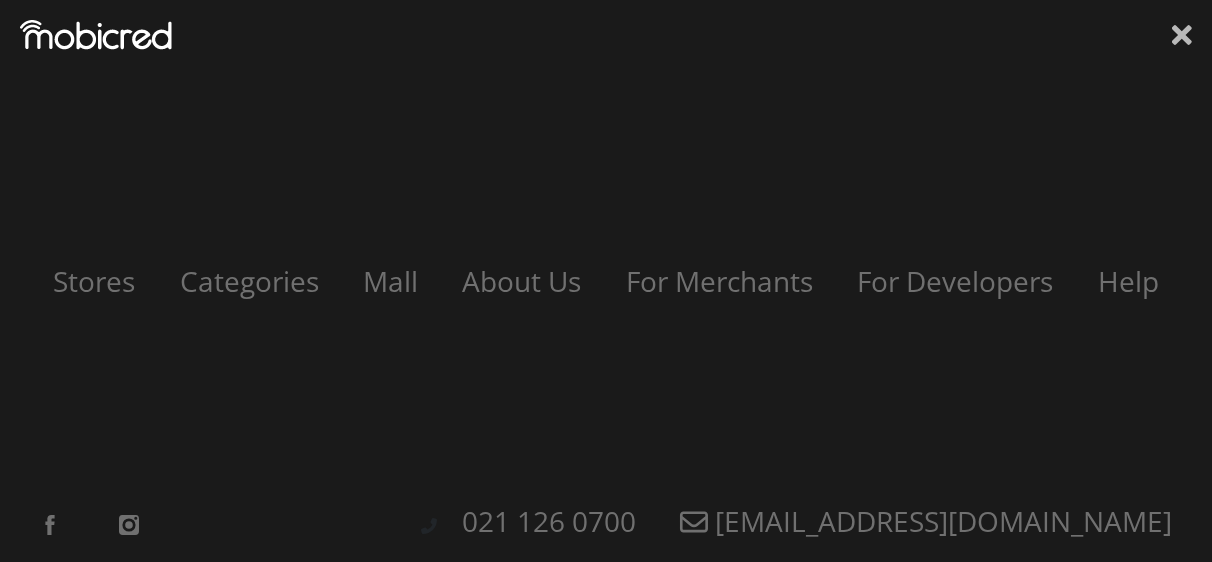 click 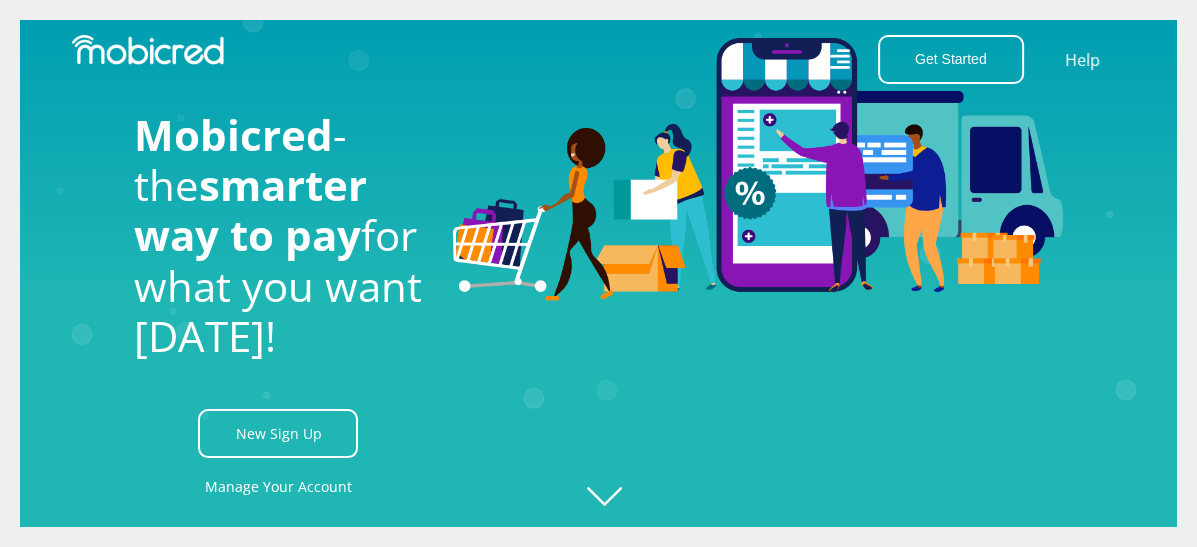 click on "Created with Raphaël 2.3.0" 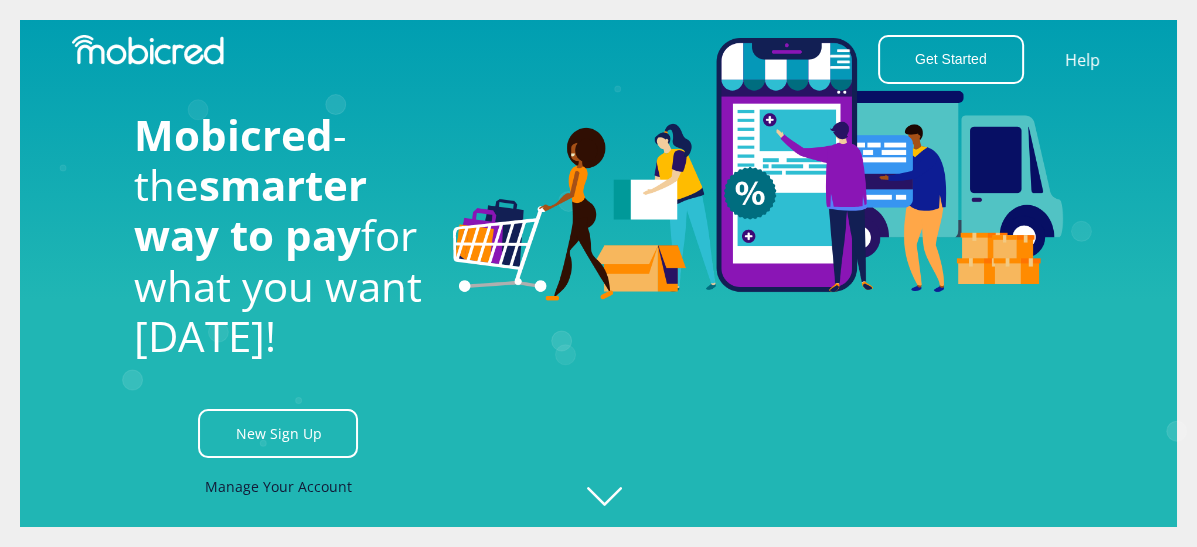 click on "Manage Your Account" at bounding box center [278, 486] 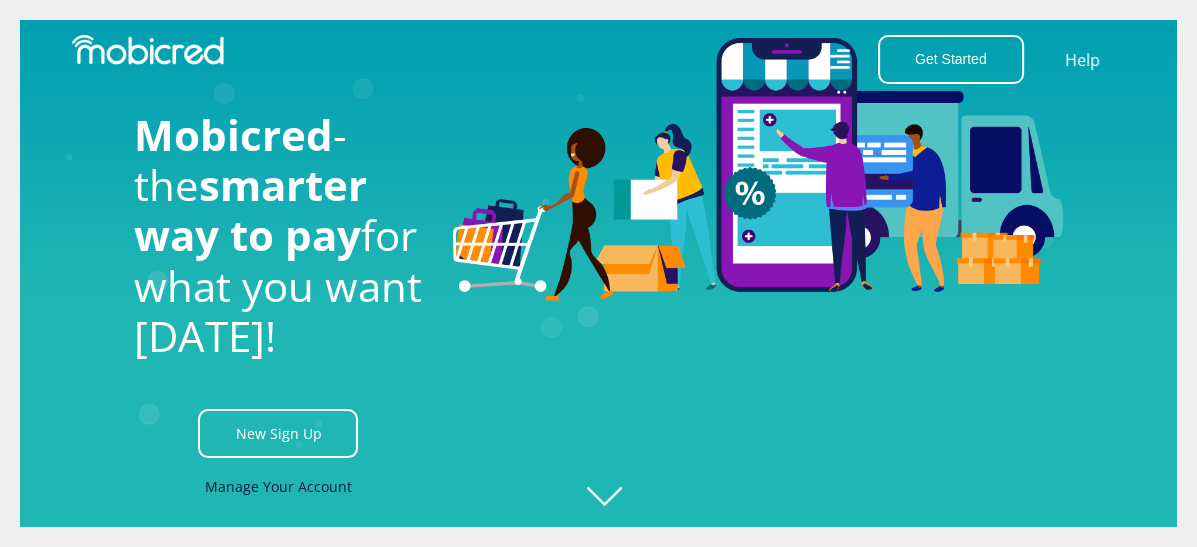 scroll, scrollTop: 0, scrollLeft: 4560, axis: horizontal 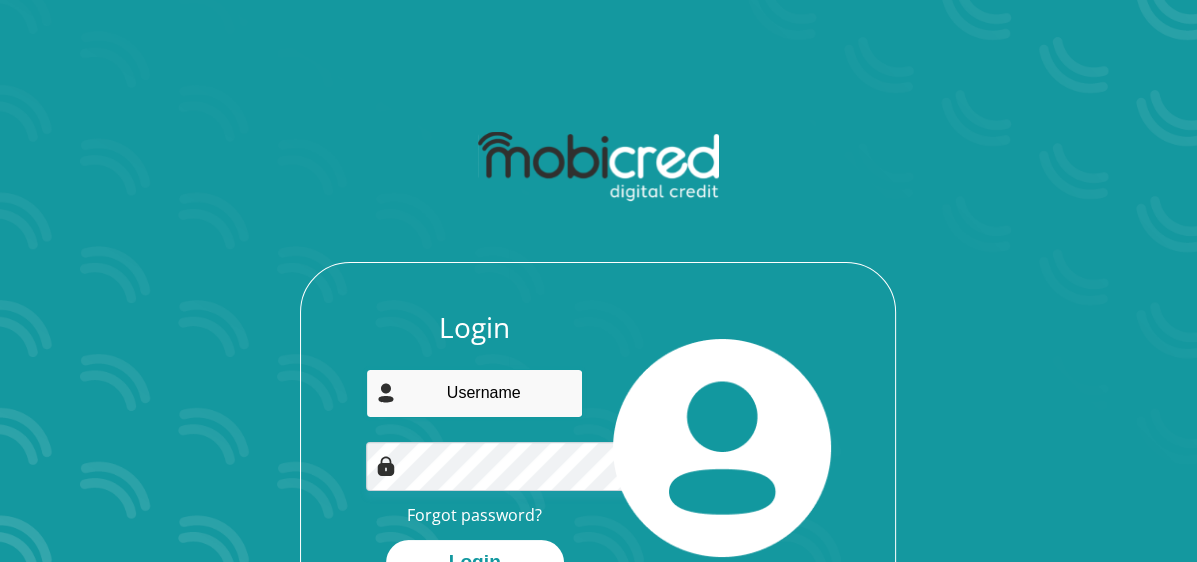 click at bounding box center [474, 393] 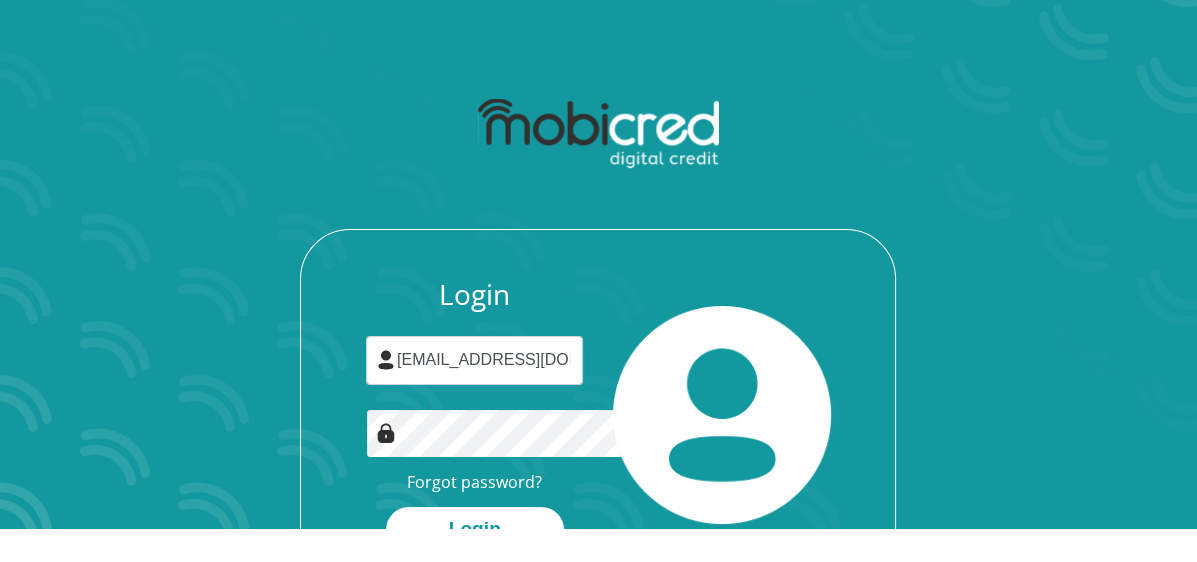 scroll, scrollTop: 35, scrollLeft: 0, axis: vertical 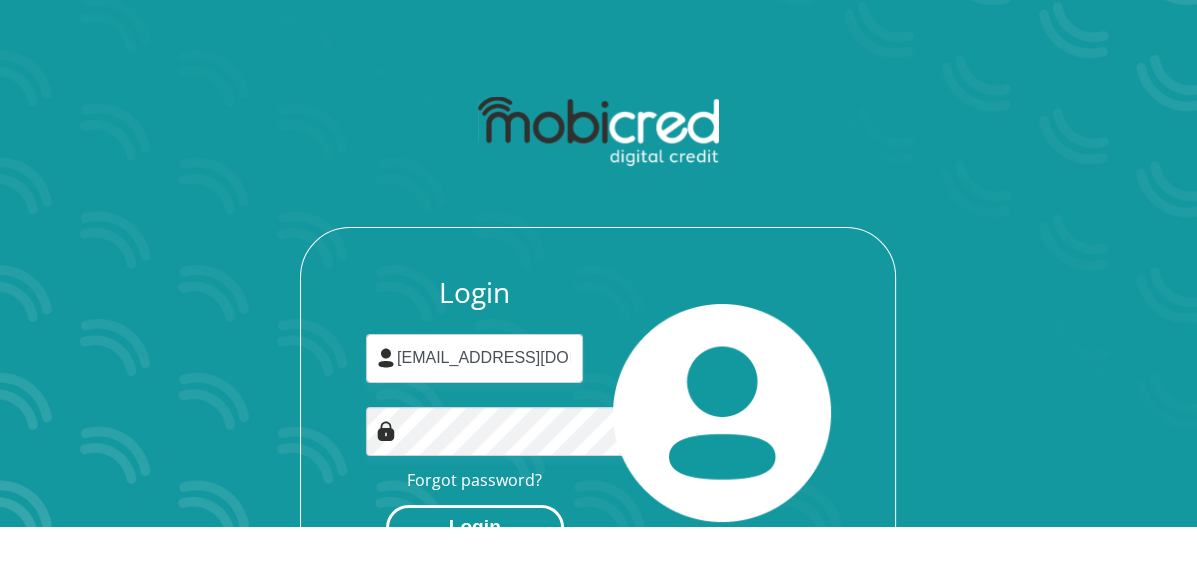 click on "Login" at bounding box center (475, 527) 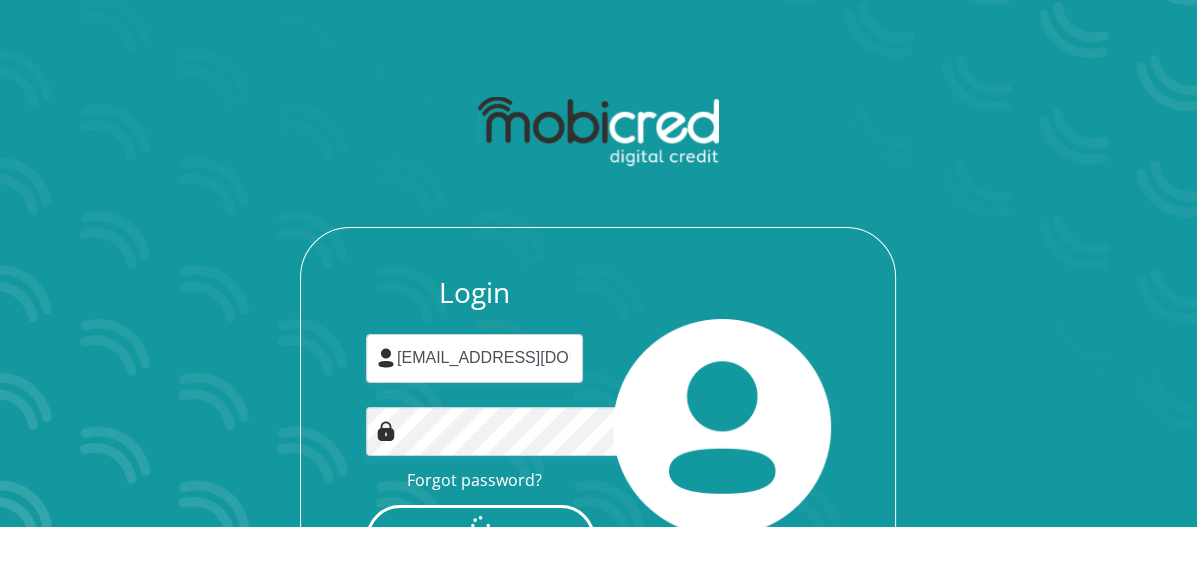 scroll, scrollTop: 0, scrollLeft: 0, axis: both 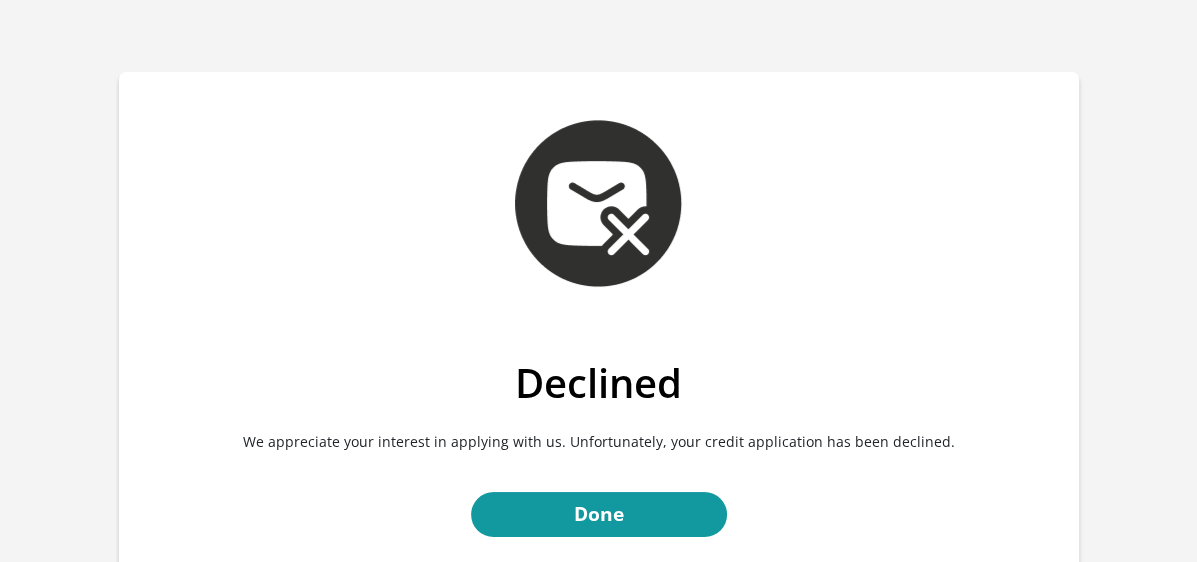 click on "Declined" at bounding box center [599, 383] 